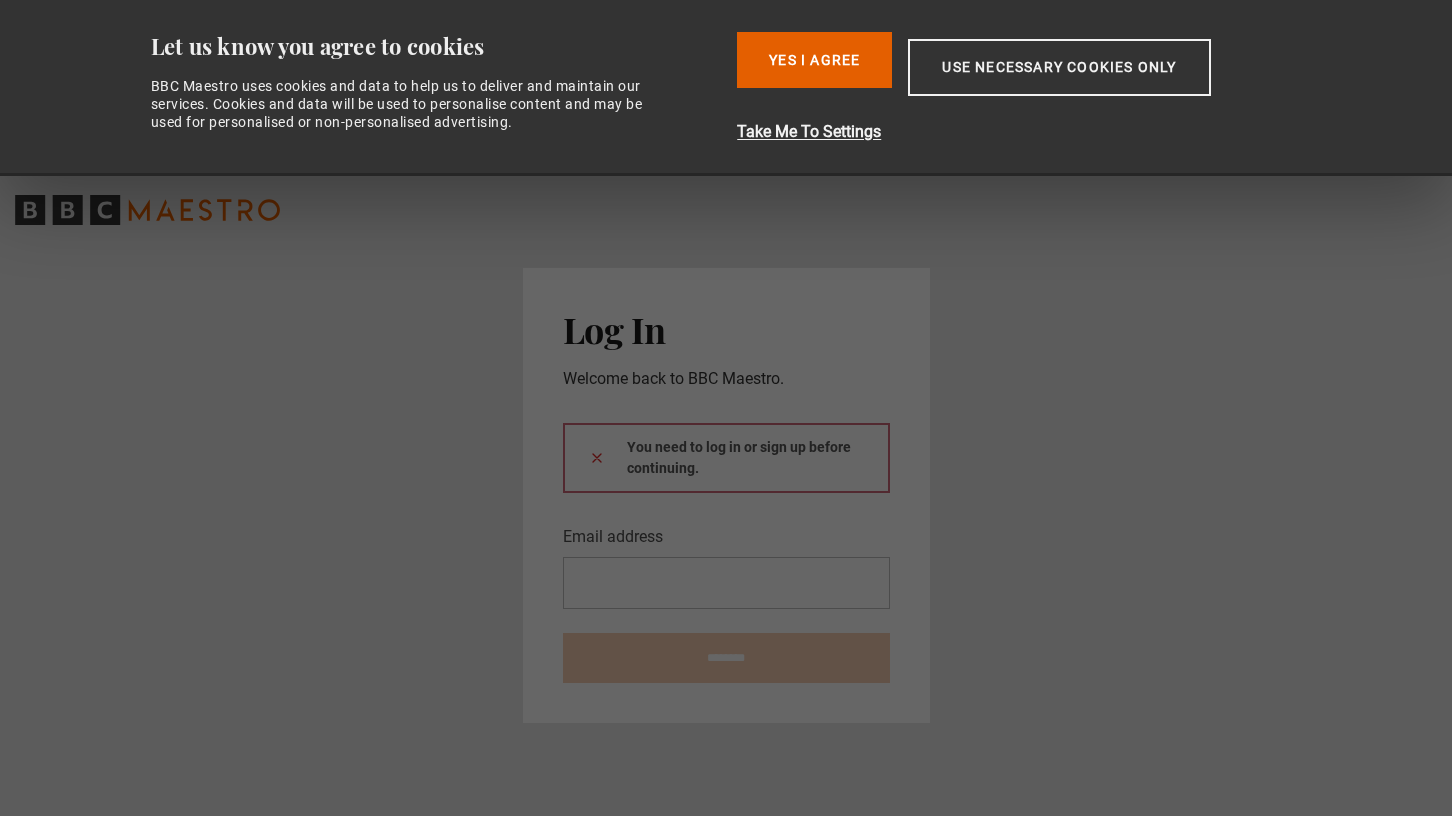 scroll, scrollTop: 0, scrollLeft: 0, axis: both 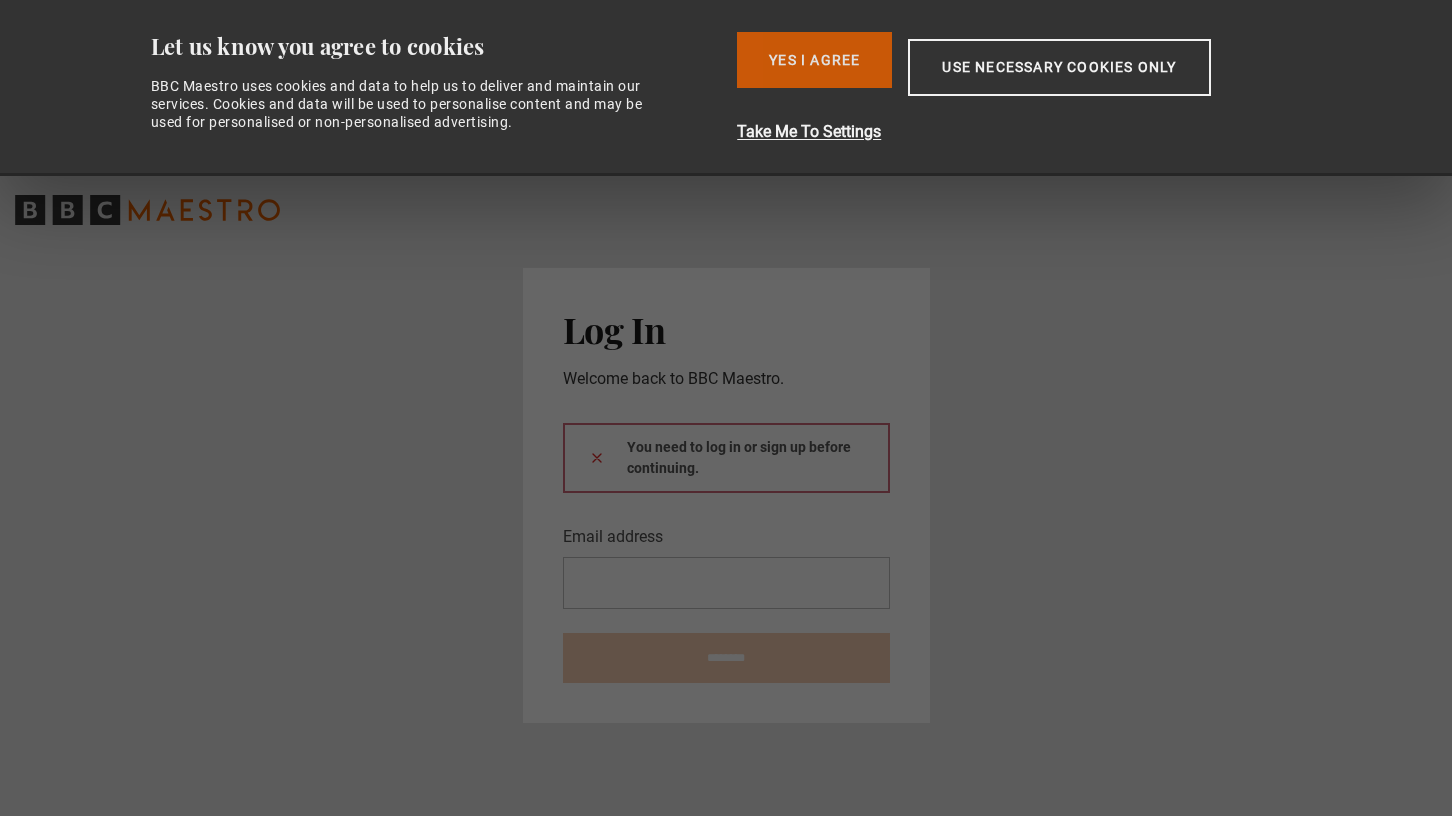 click on "Yes I Agree" at bounding box center [814, 60] 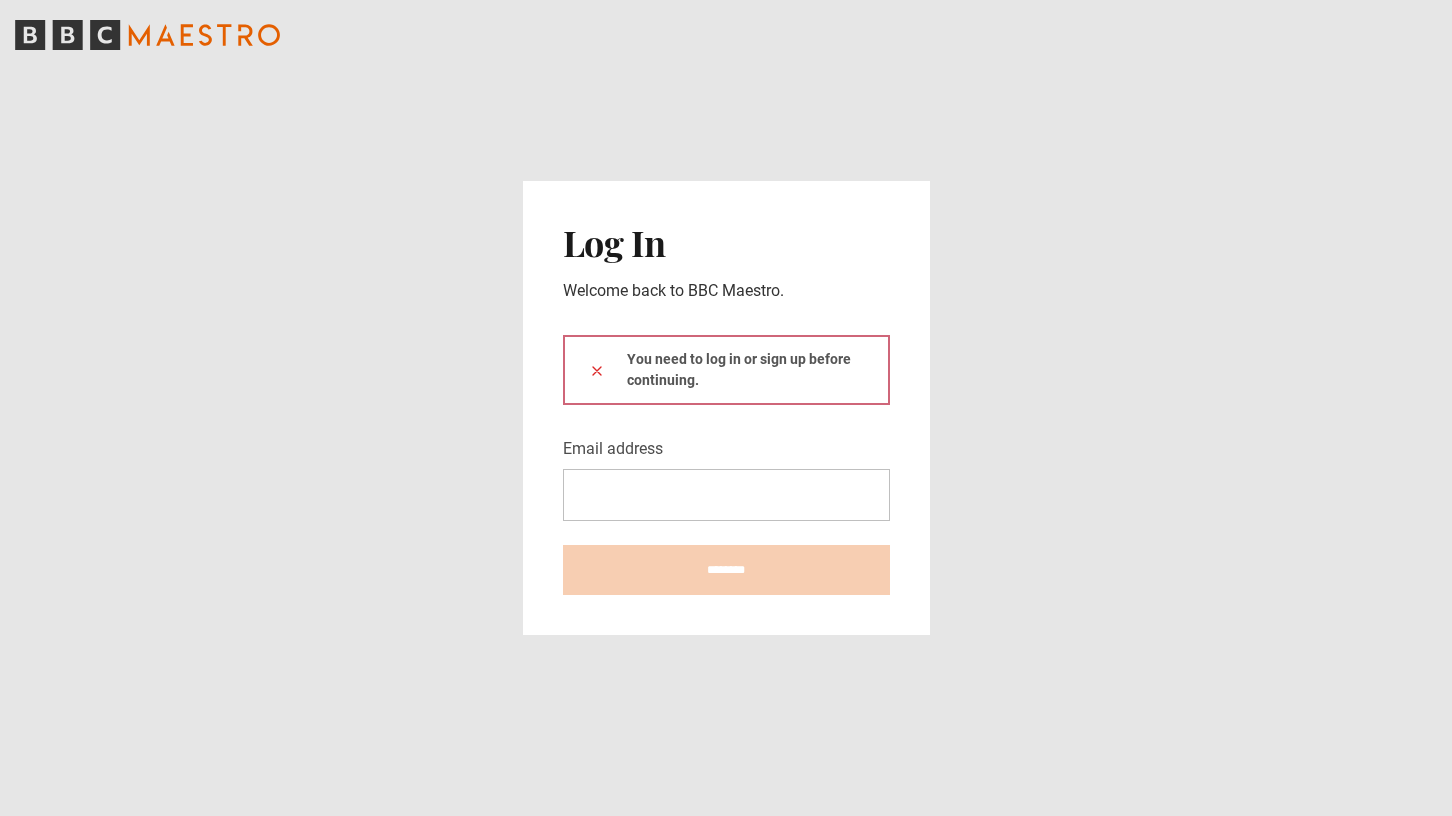 click on "You need to log in or sign up before continuing." at bounding box center (726, 370) 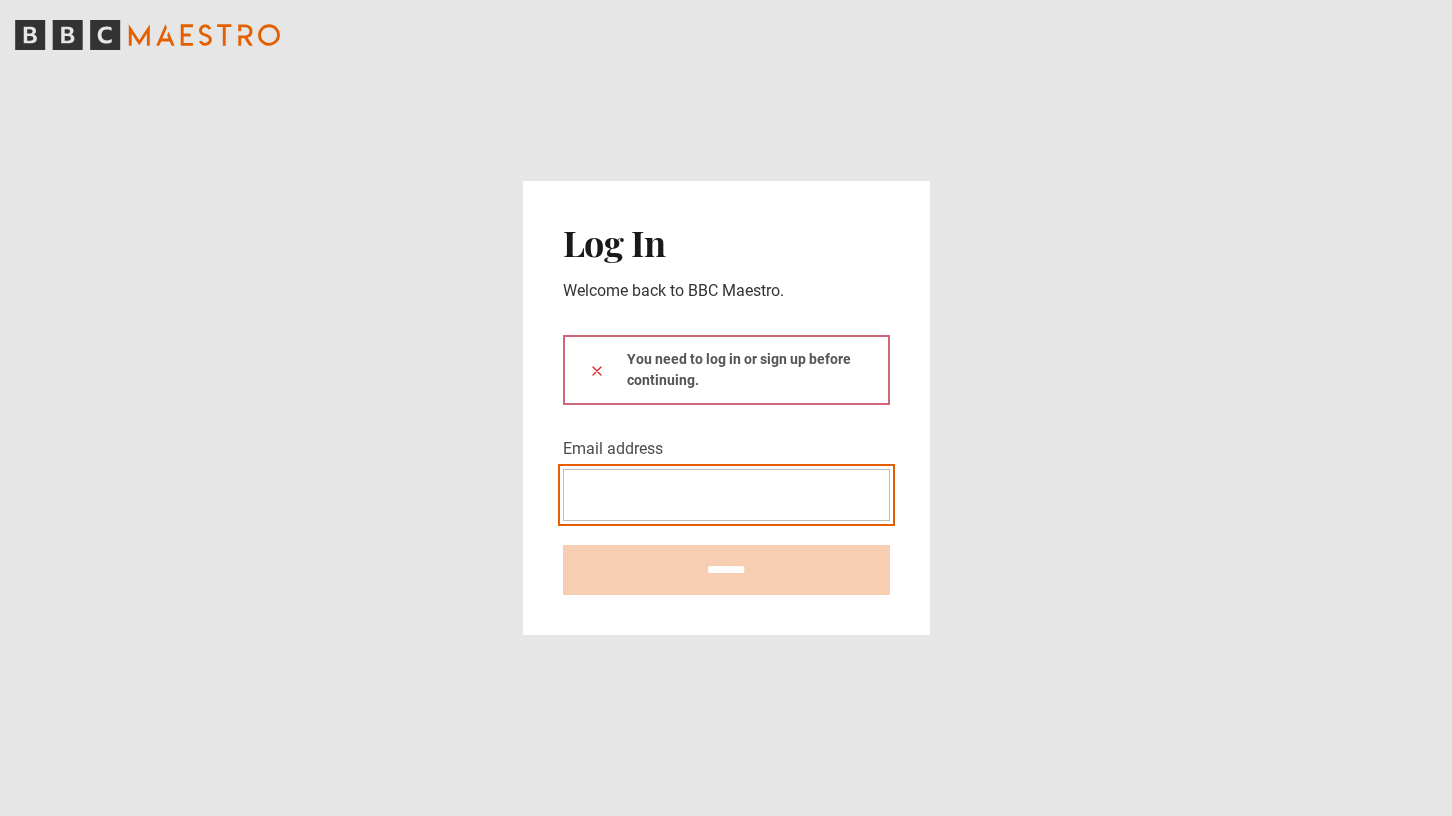 click on "Email address" at bounding box center [726, 495] 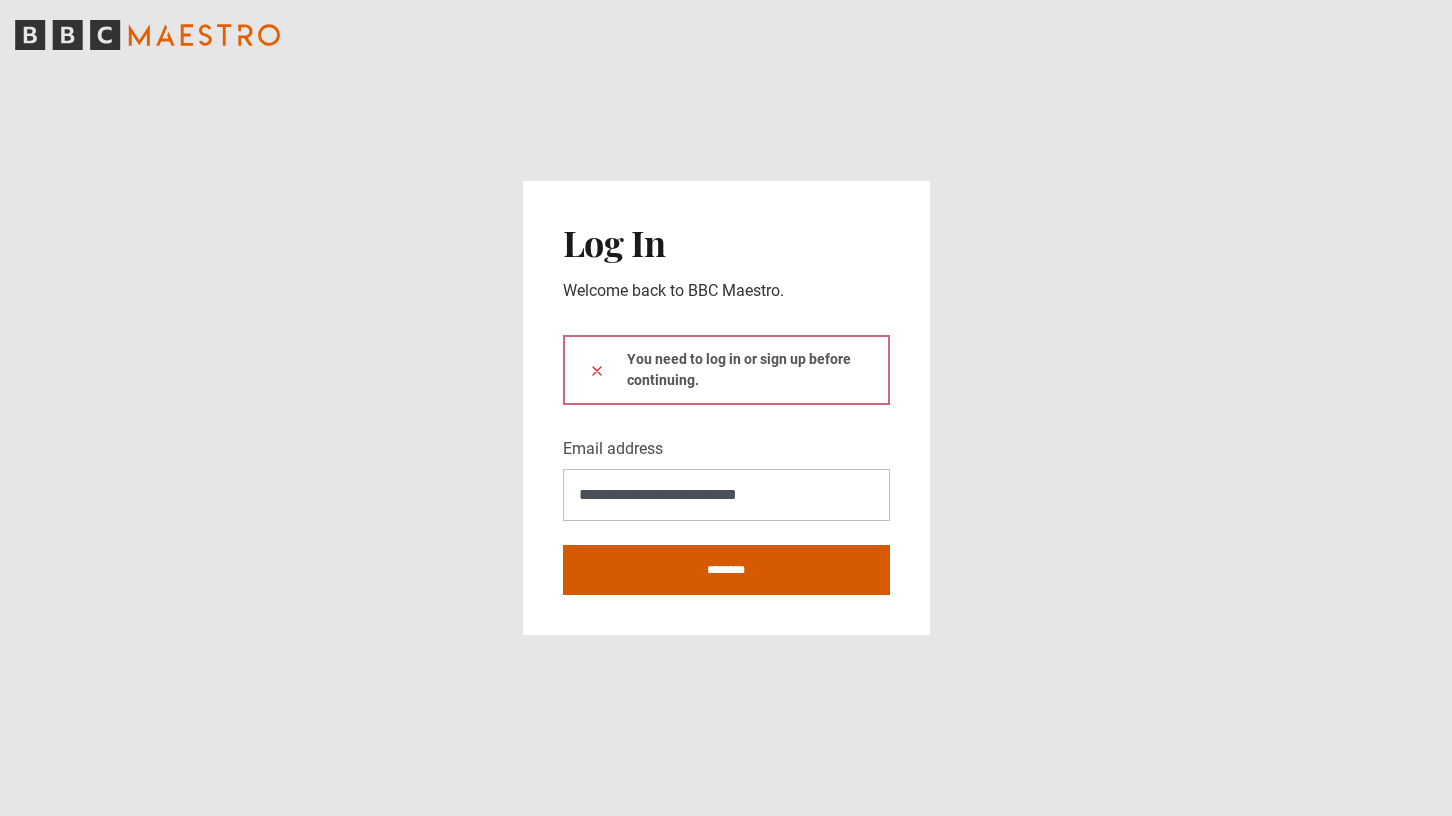 click on "********" at bounding box center [726, 570] 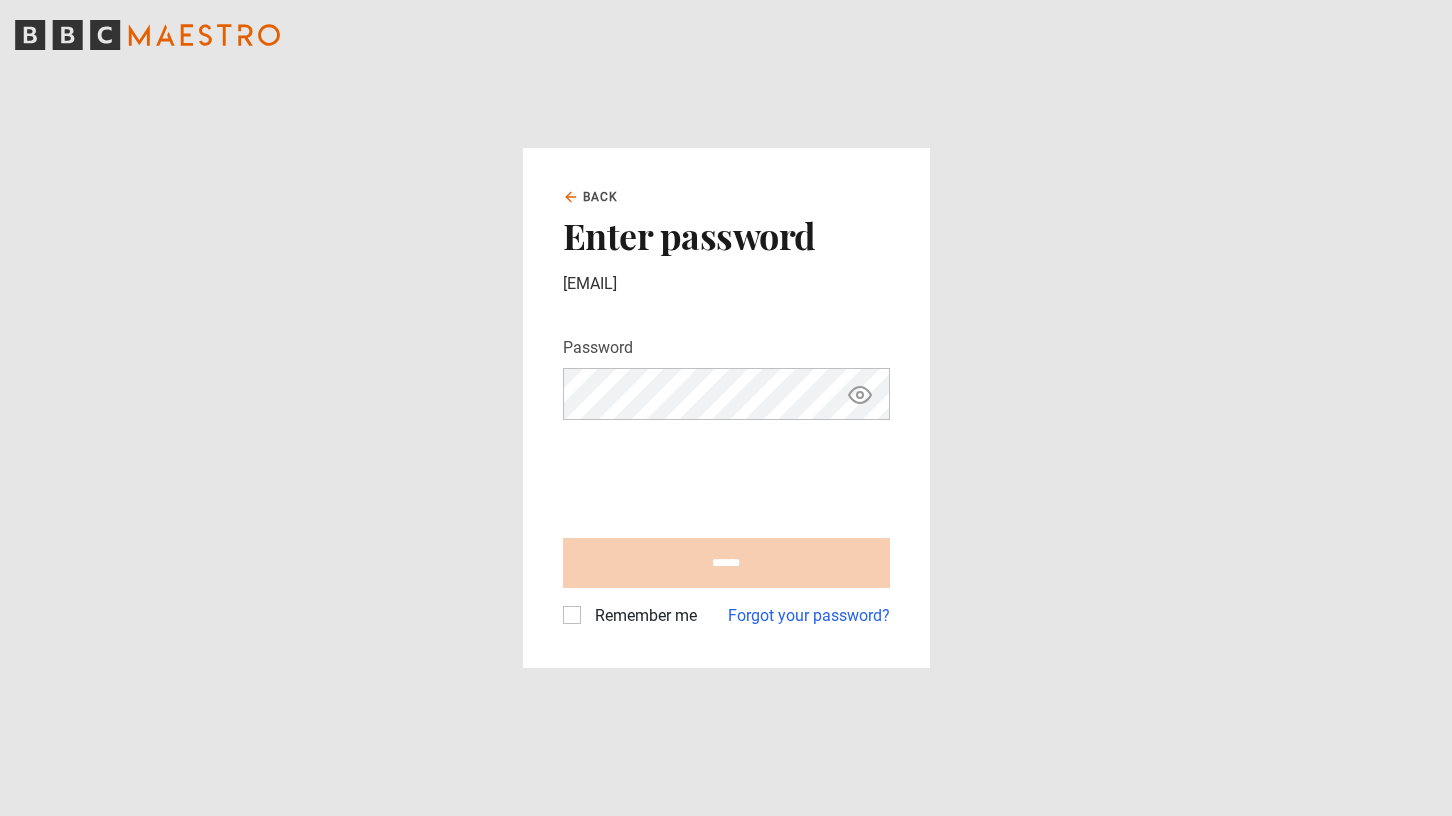 scroll, scrollTop: 0, scrollLeft: 0, axis: both 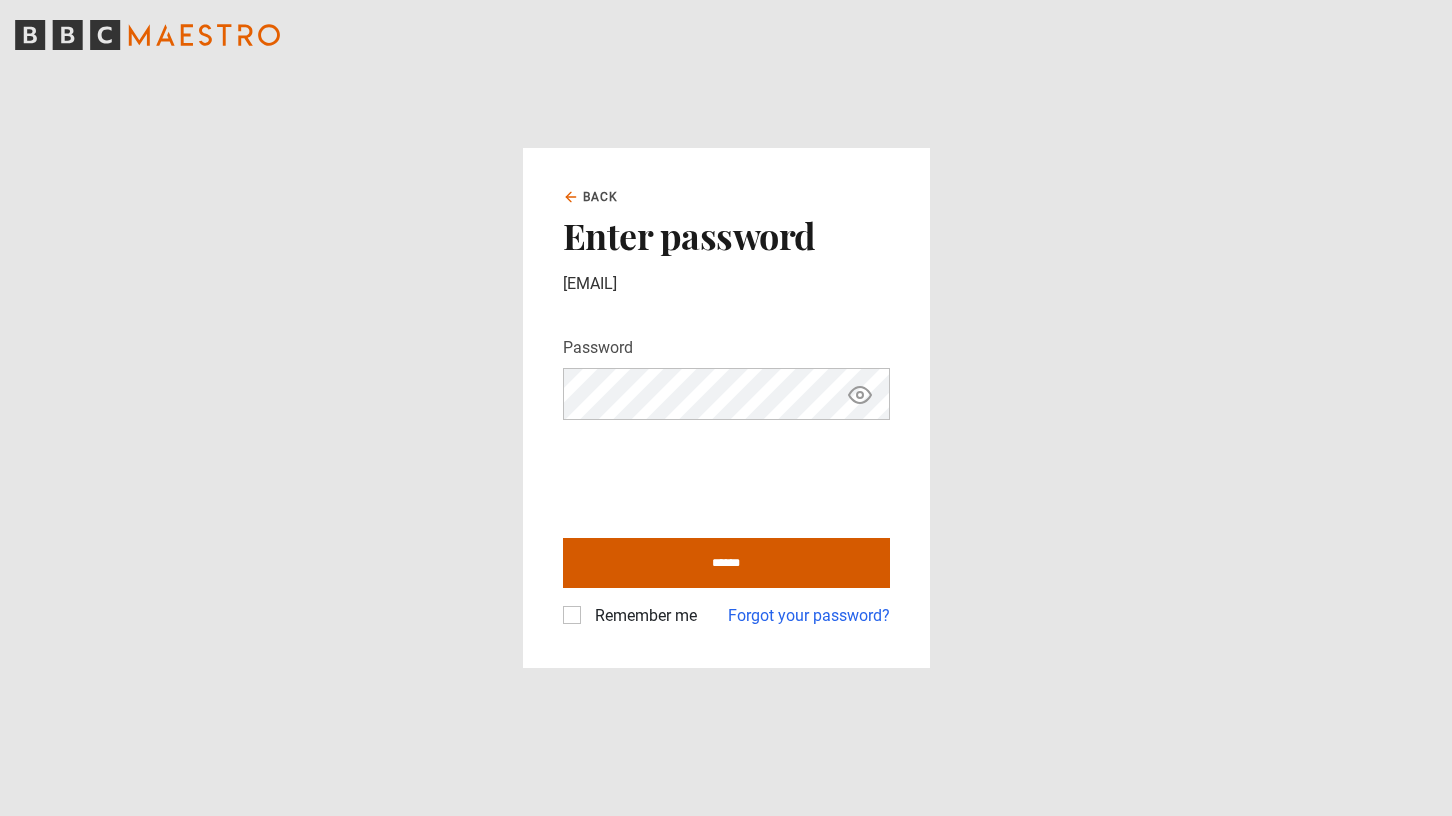 click on "******" at bounding box center (726, 563) 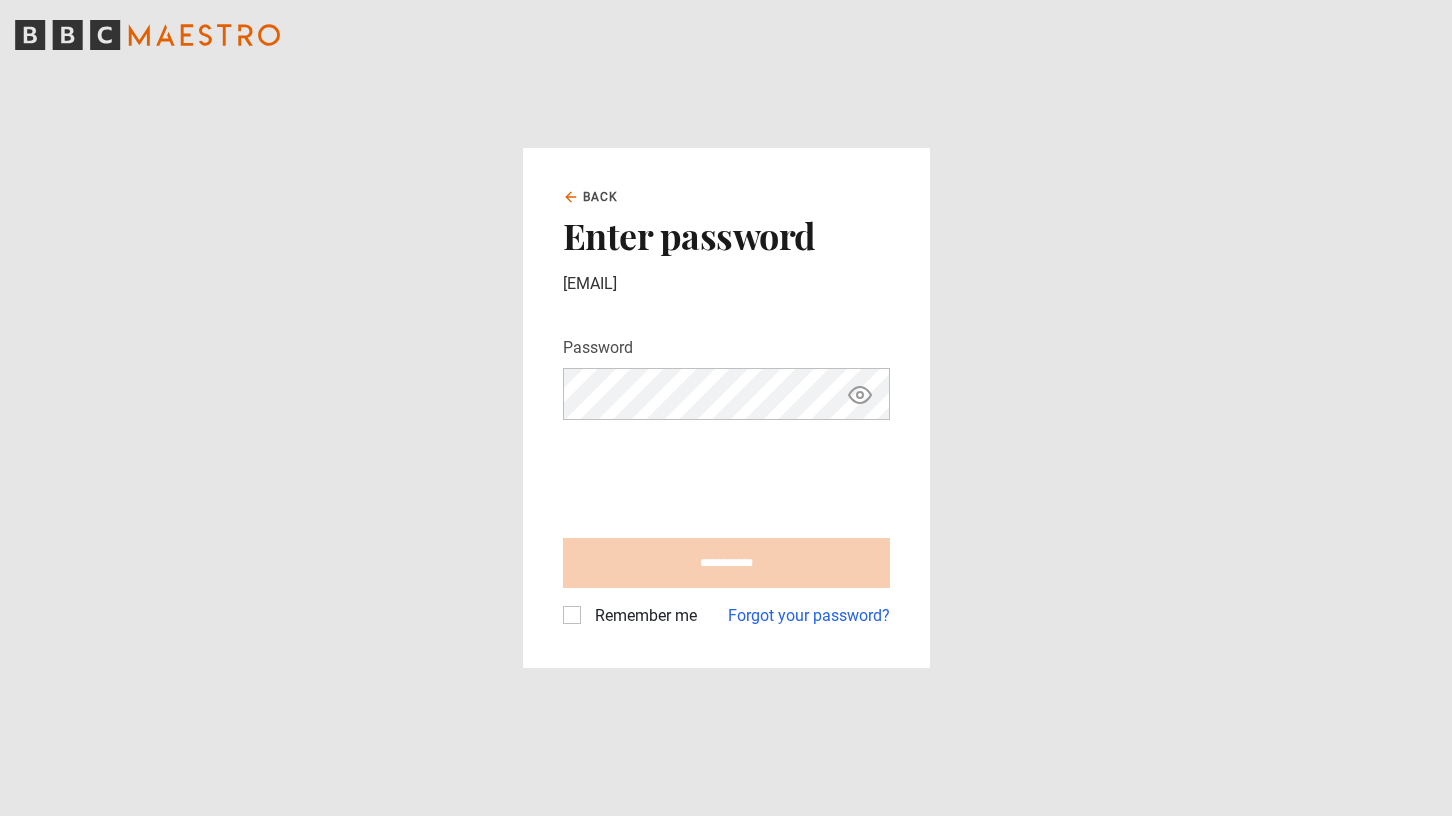 type on "******" 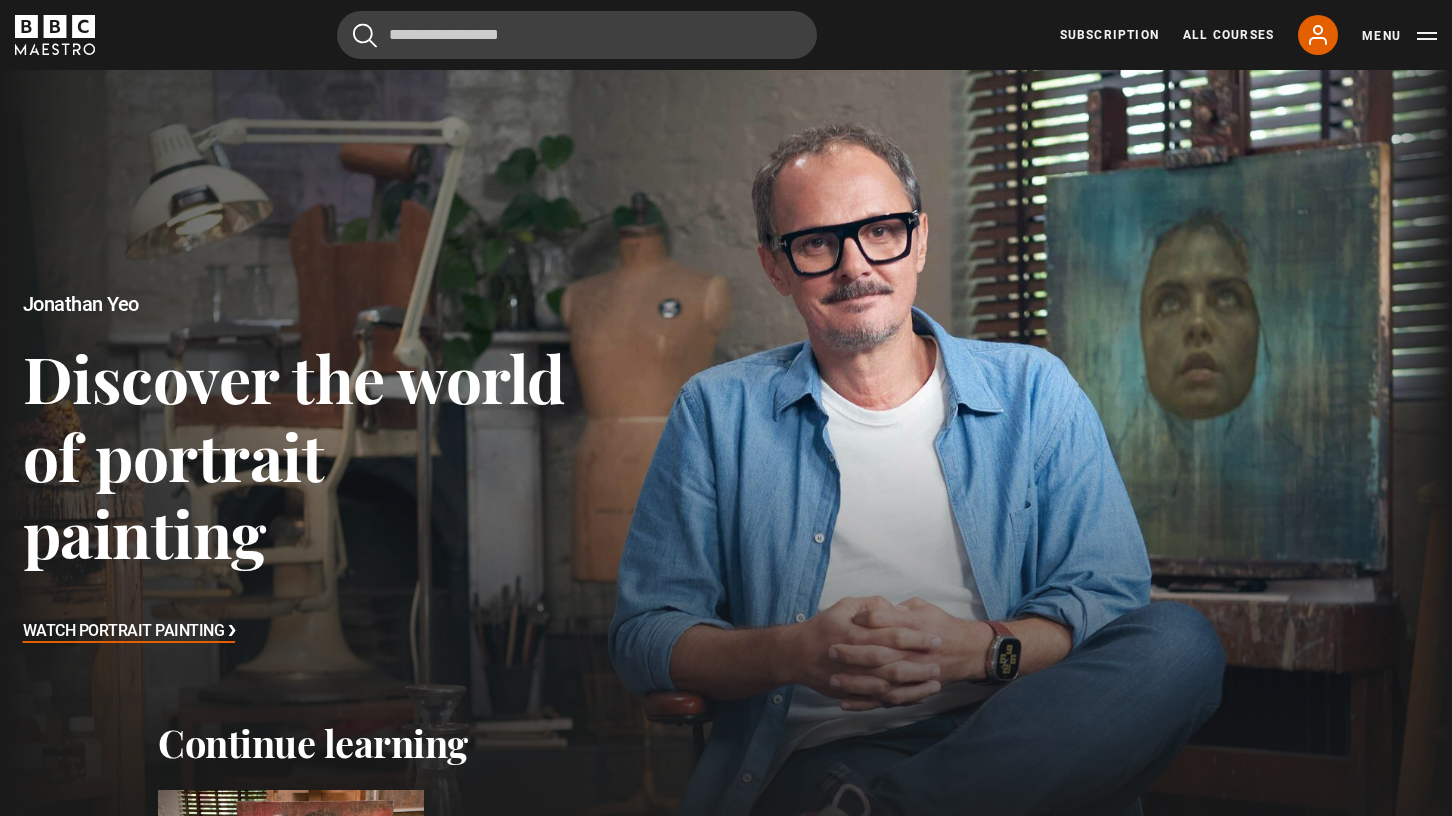 scroll, scrollTop: 0, scrollLeft: 0, axis: both 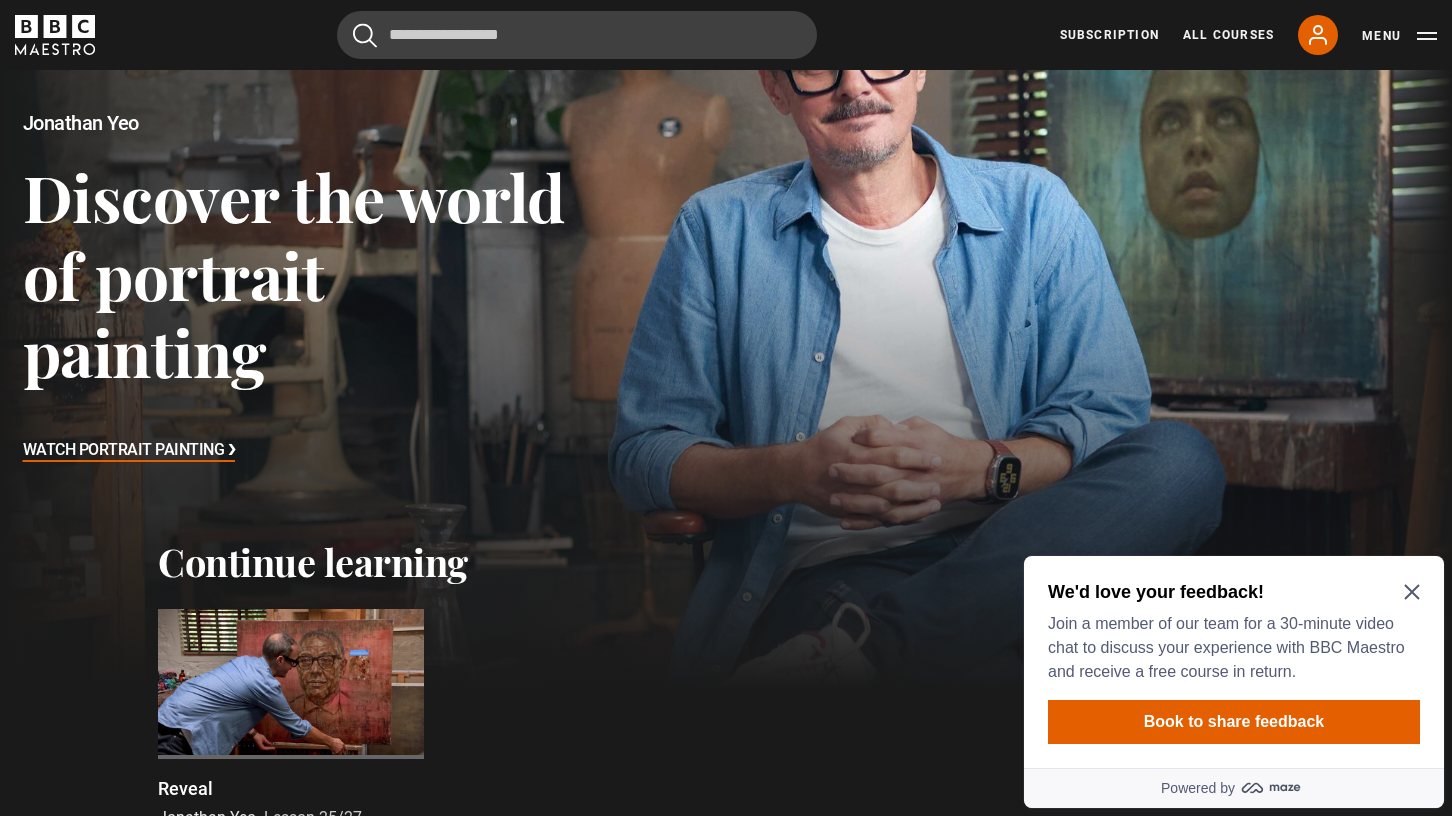 click 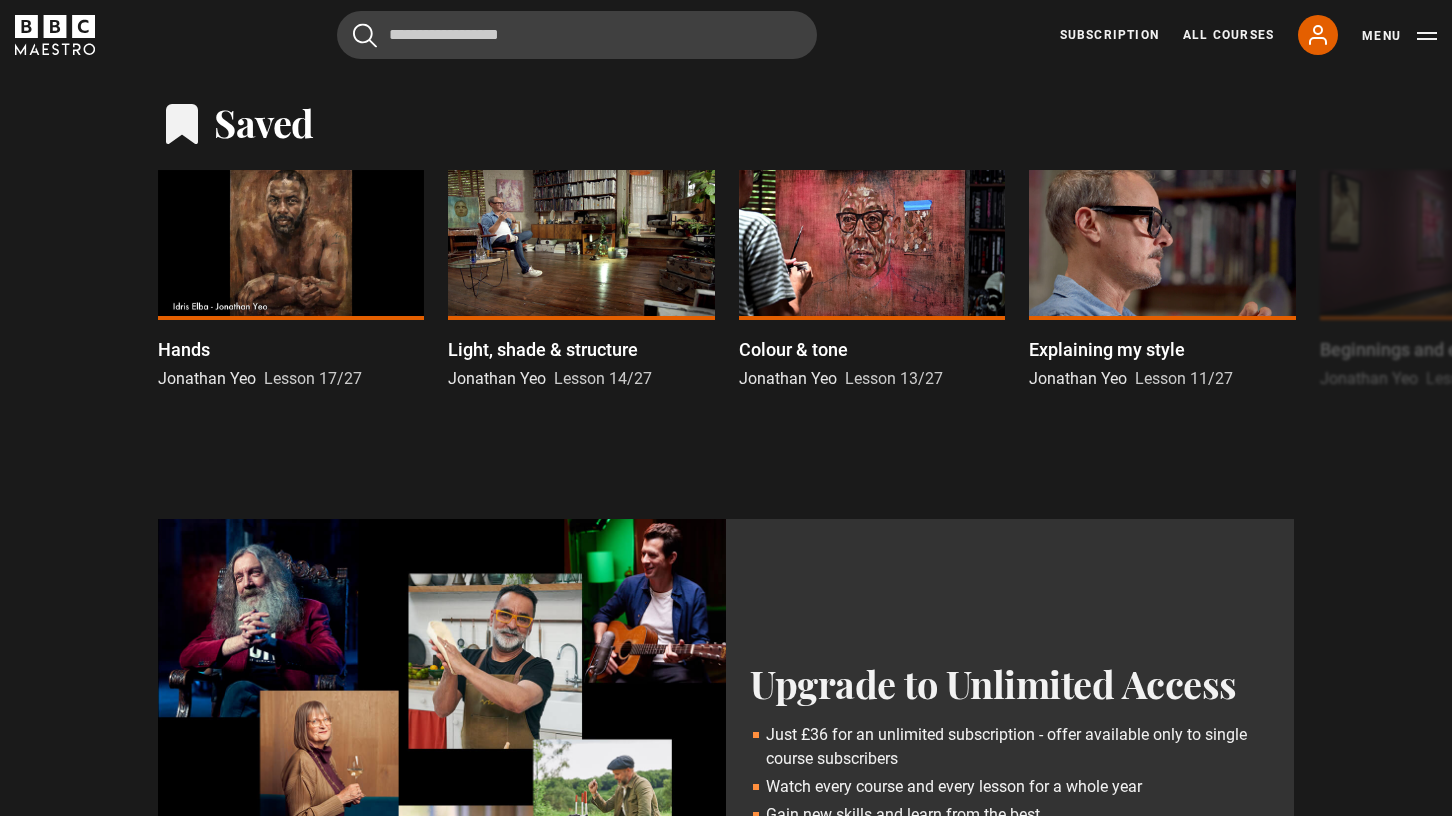 scroll, scrollTop: 1656, scrollLeft: 0, axis: vertical 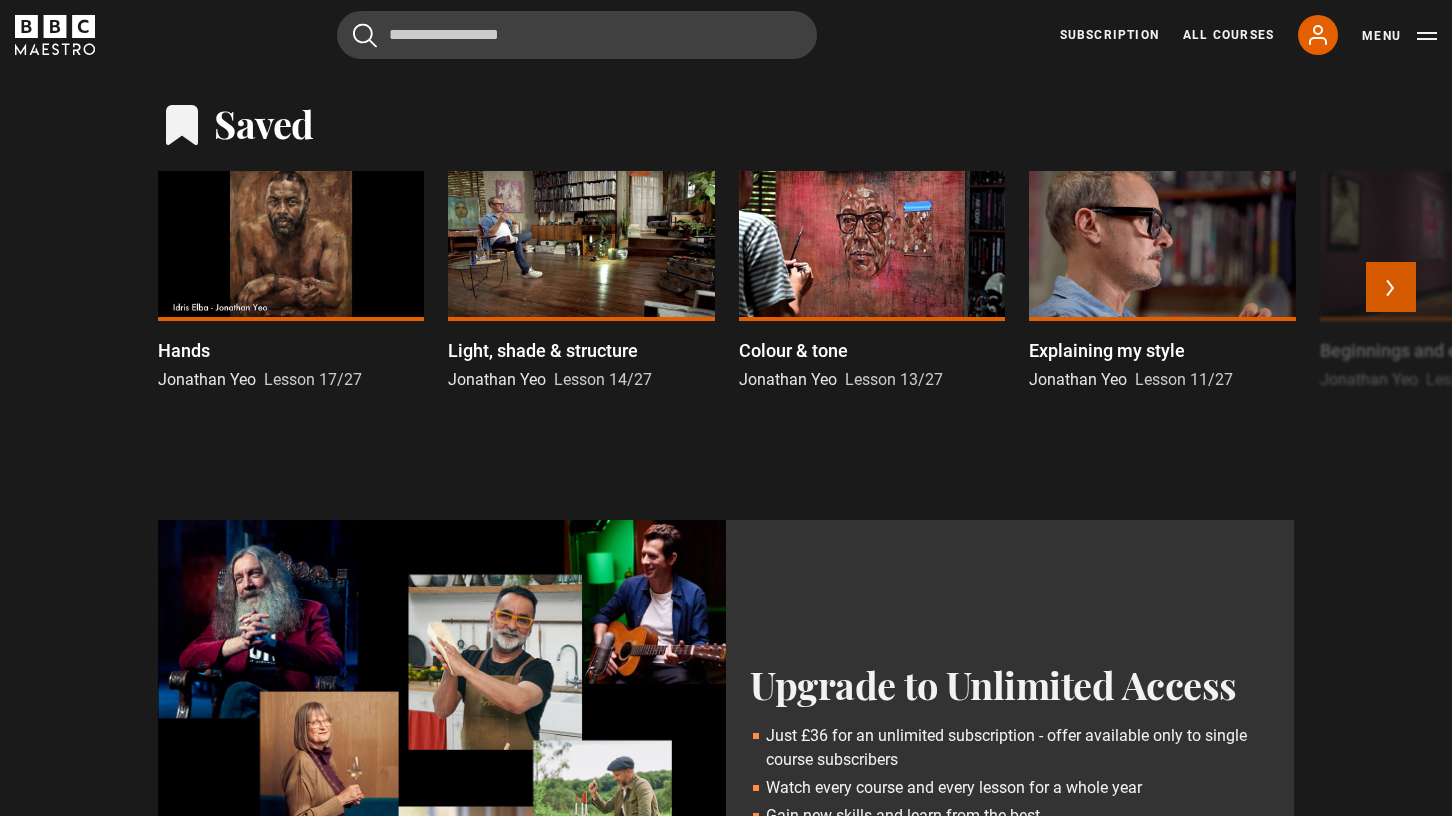 click on "Next" at bounding box center (1391, 287) 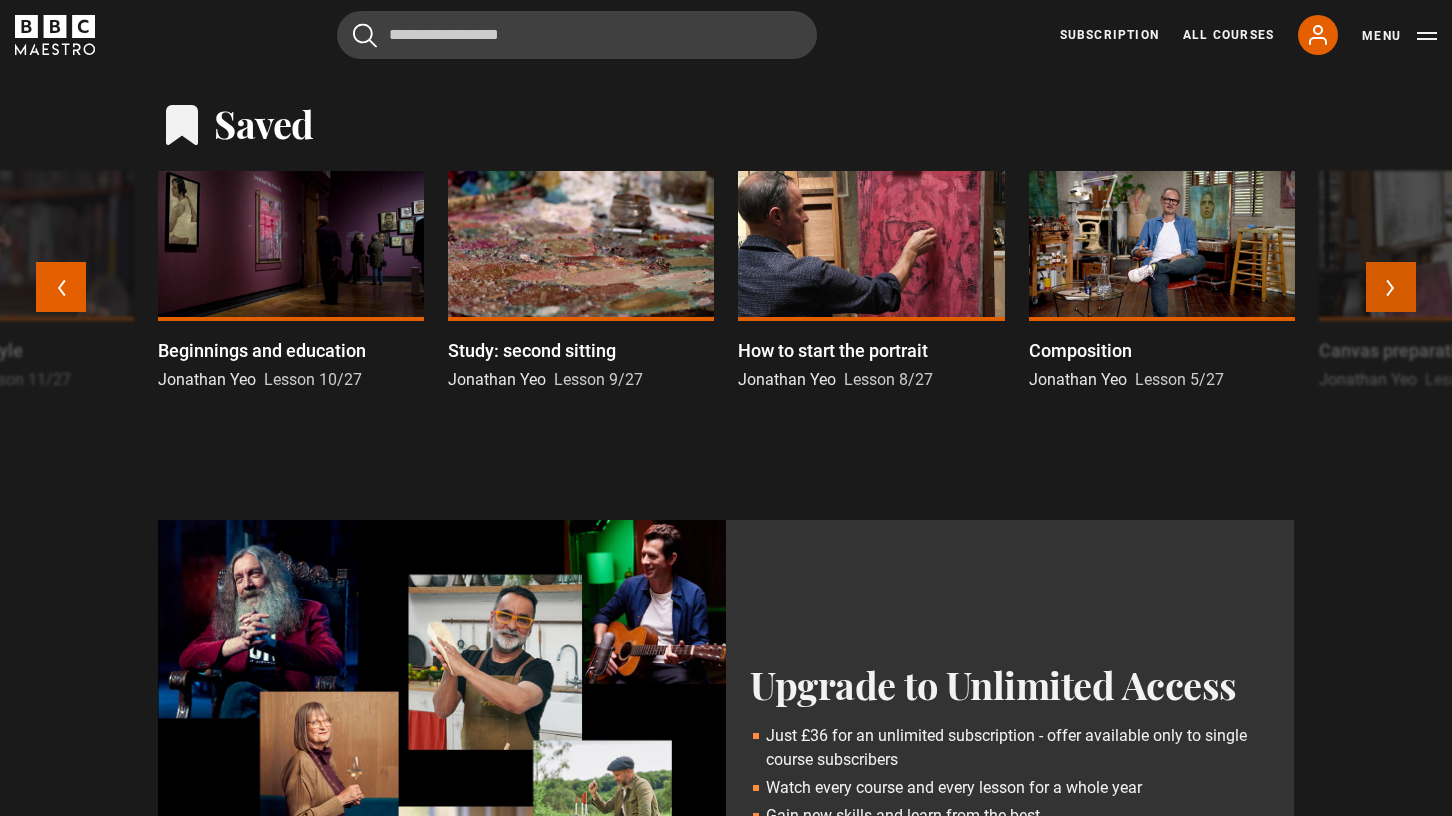 click on "Next" at bounding box center (1391, 287) 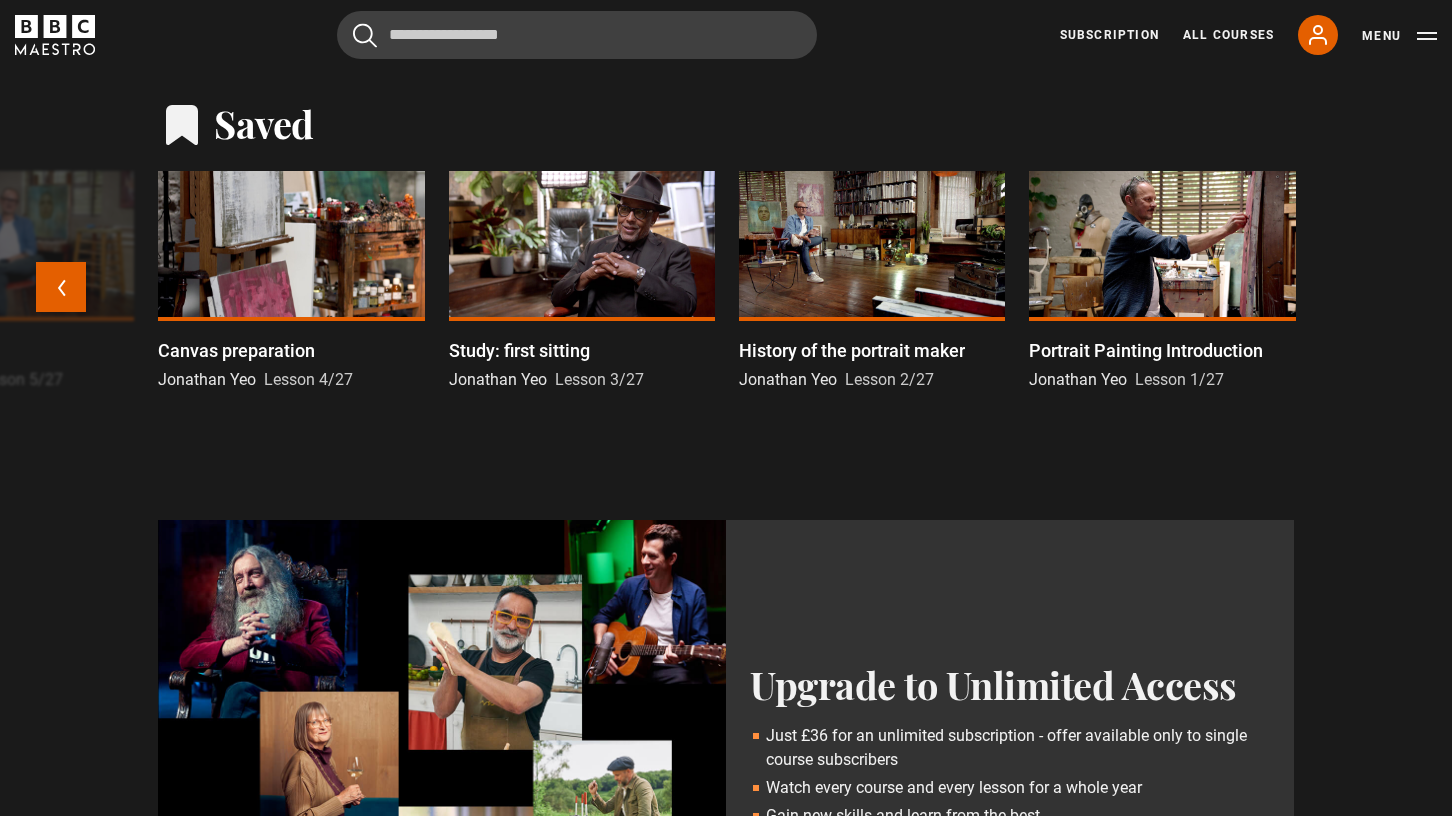 click on "Hands
Jonathan Yeo
Lesson 17/27
Light, shade & structure
Jonathan Yeo
Lesson 14/27
Colour & tone
Jonathan Yeo
Lesson 13/27
Explaining my style
Jonathan Yeo
Lesson 11/27
Beginnings and education
Jonathan Yeo
Lesson 10/27
Study: second sitting
Jonathan Yeo
Lesson 9/27
How to start the portrait
Jonathan Yeo
Lesson 8/27
Composition
Jonathan Yeo
Lesson 5/27
Canvas preparation
Jonathan Yeo
Lesson 4/27
Study: first sitting
Jonathan Yeo
Lesson 3/27
History of the portrait maker
Jonathan Yeo
Lesson 2/27
Jonathan Yeo" at bounding box center [726, 297] 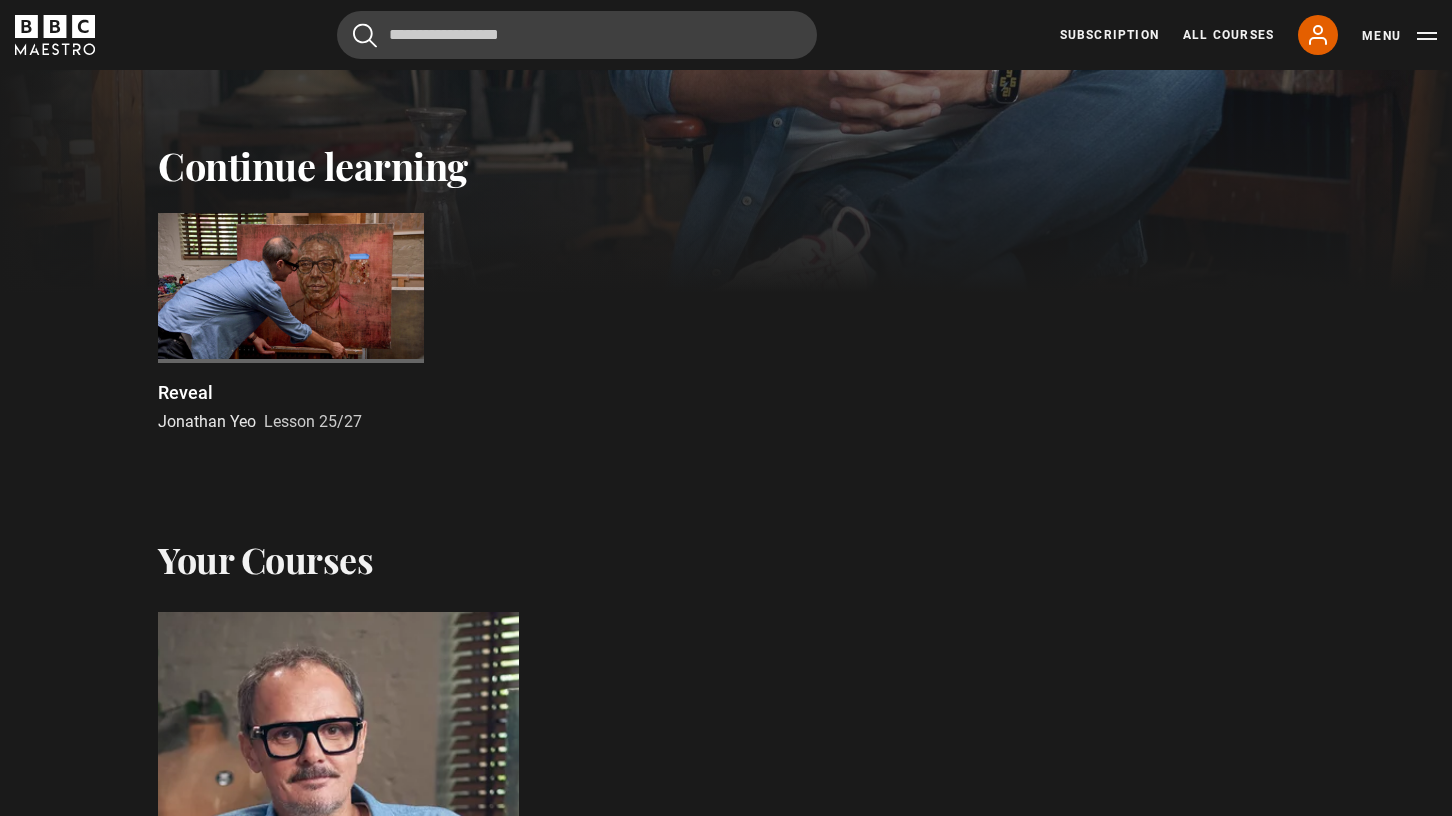 scroll, scrollTop: 457, scrollLeft: 0, axis: vertical 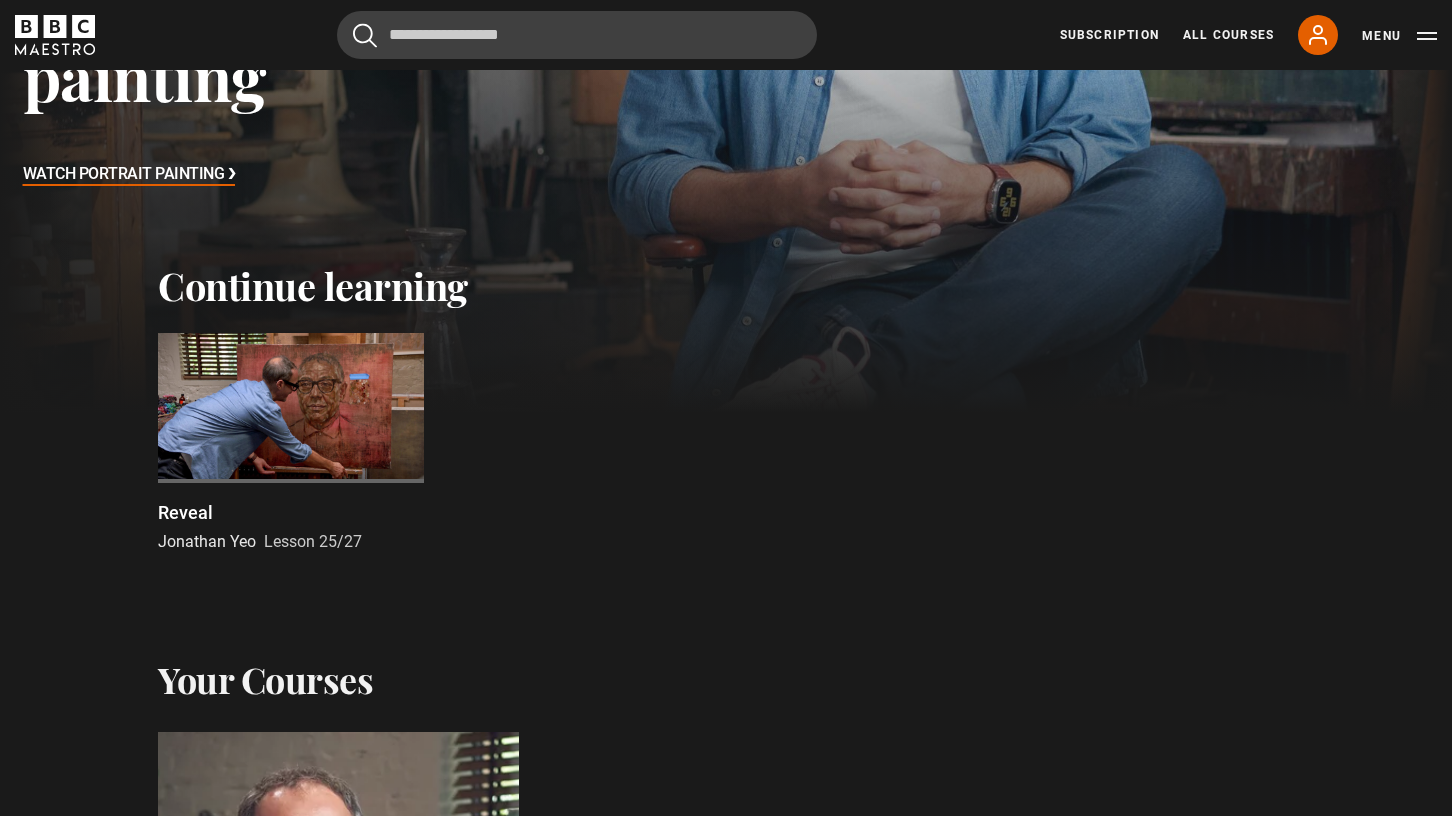 click at bounding box center (291, 408) 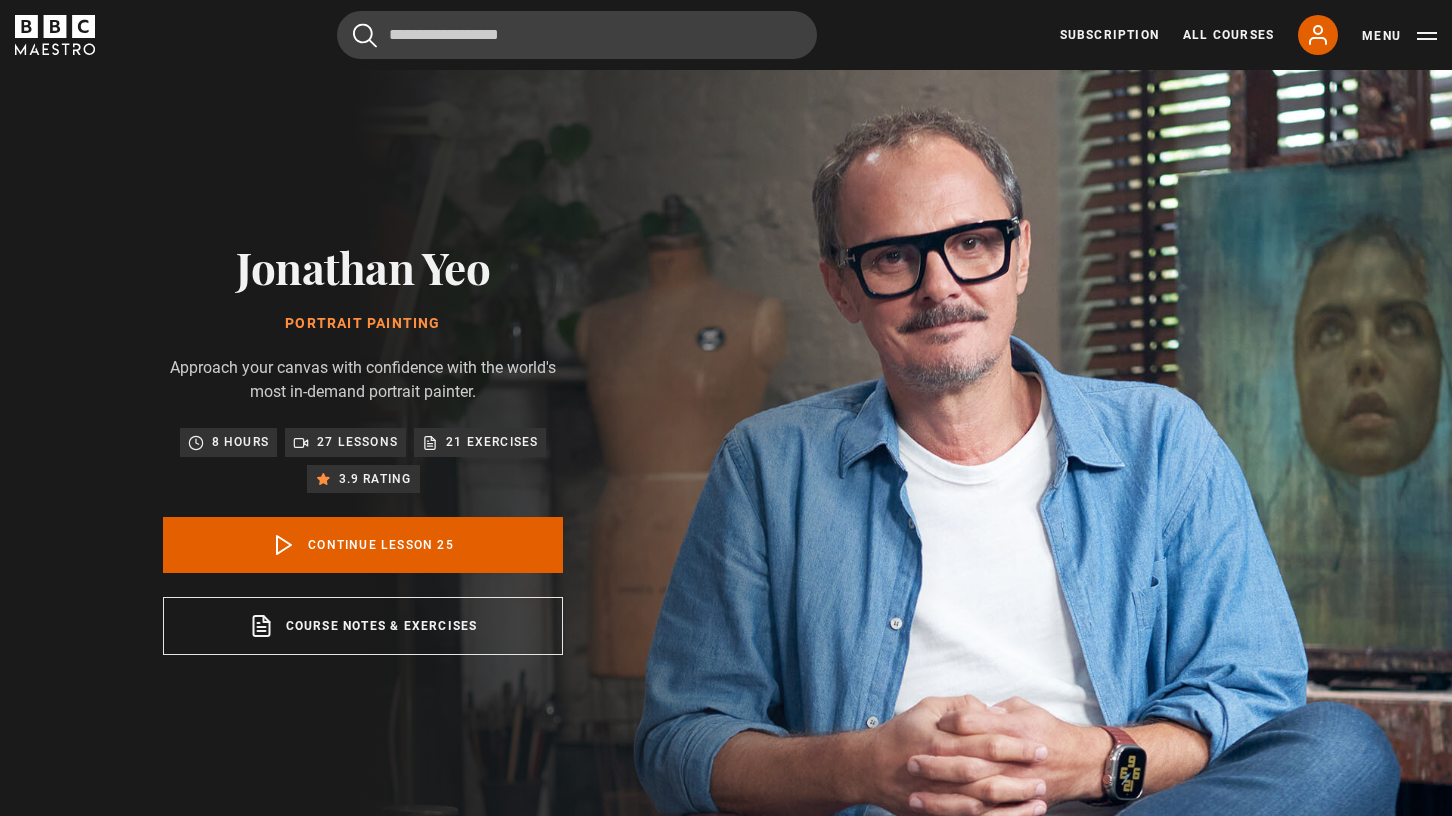 scroll, scrollTop: 826, scrollLeft: 0, axis: vertical 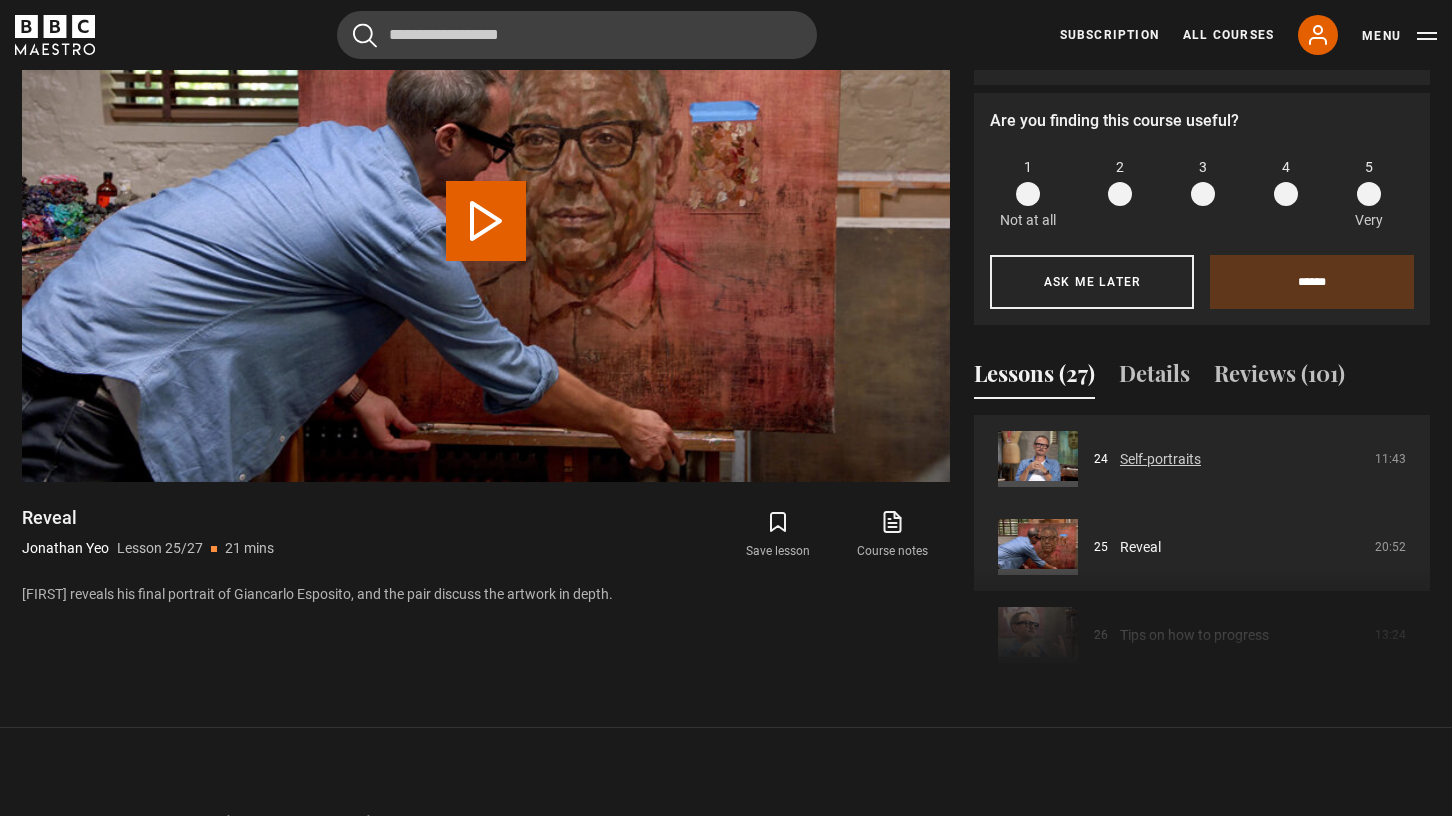 click on "Self-portraits" at bounding box center [1160, 459] 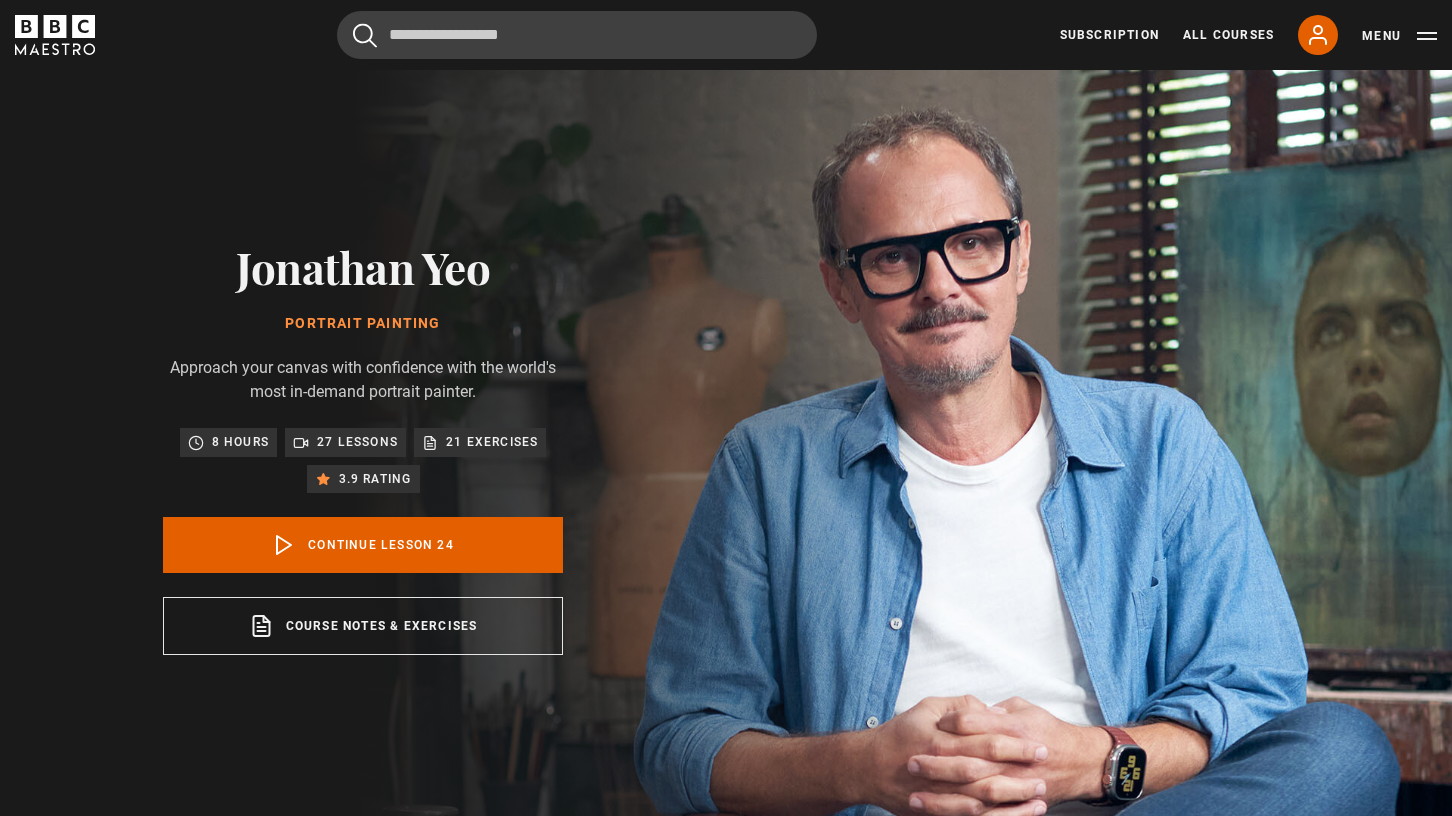 scroll, scrollTop: 826, scrollLeft: 0, axis: vertical 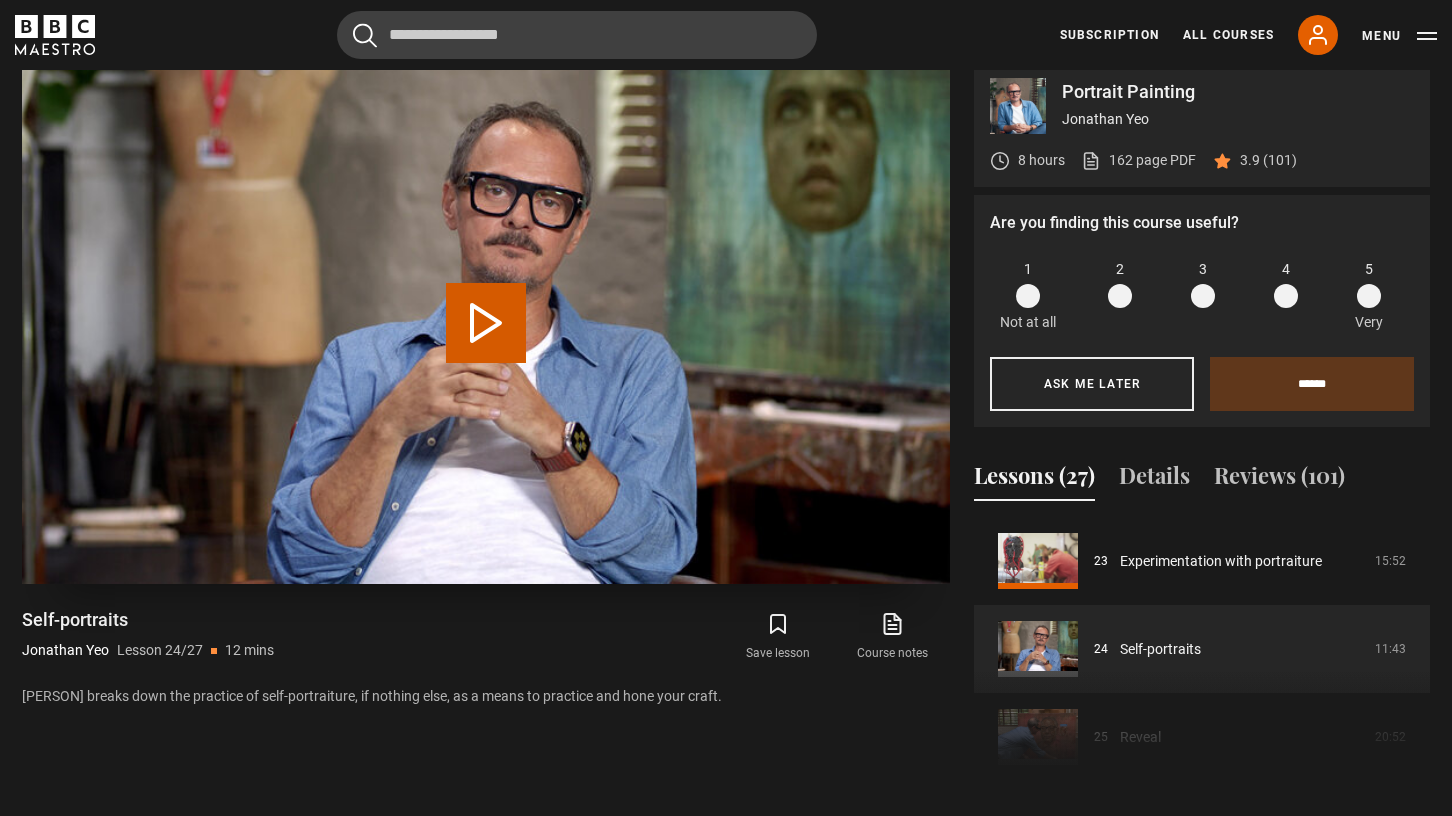 click on "Play Lesson Self-portraits" at bounding box center [486, 323] 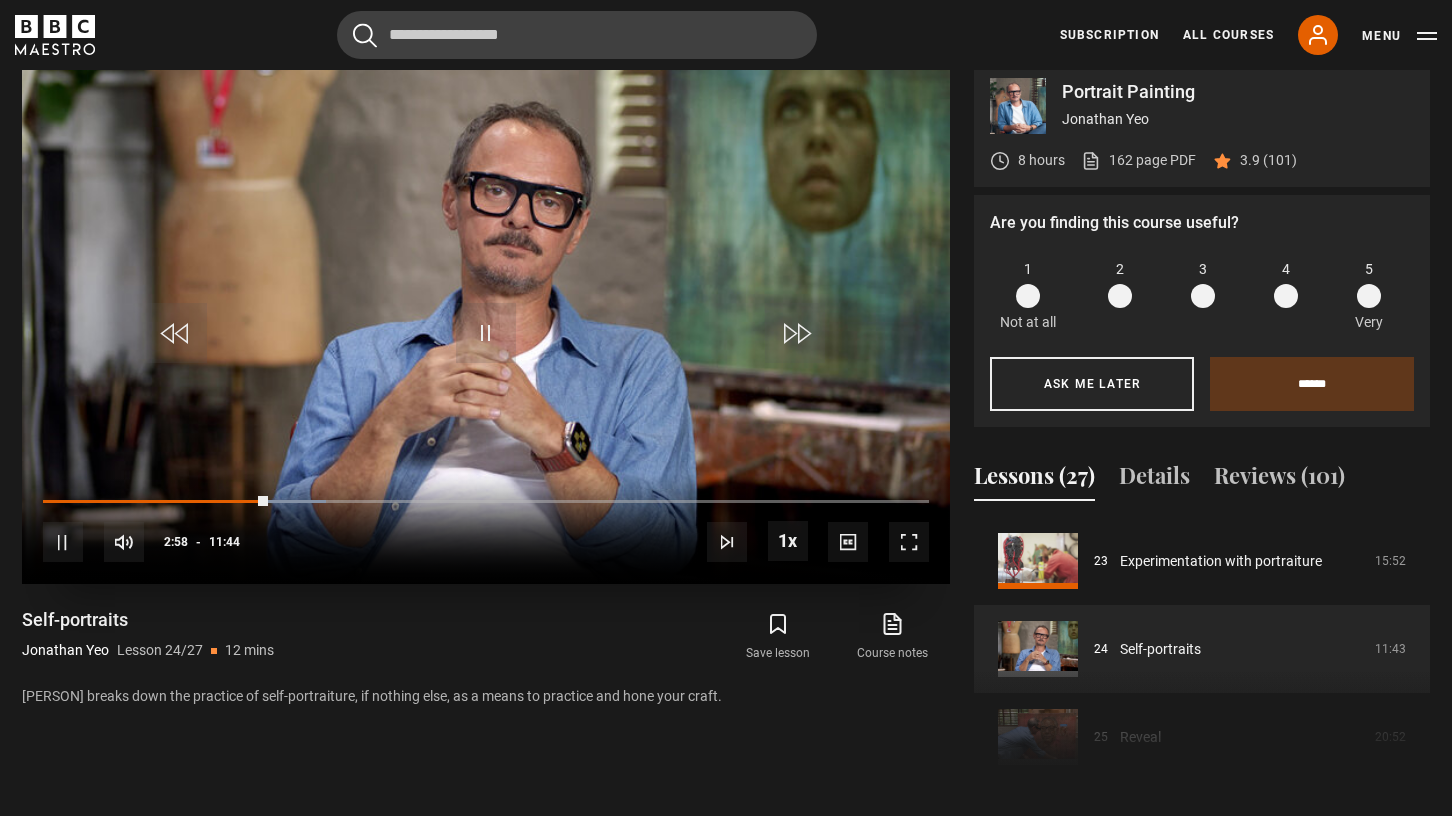 click at bounding box center (909, 542) 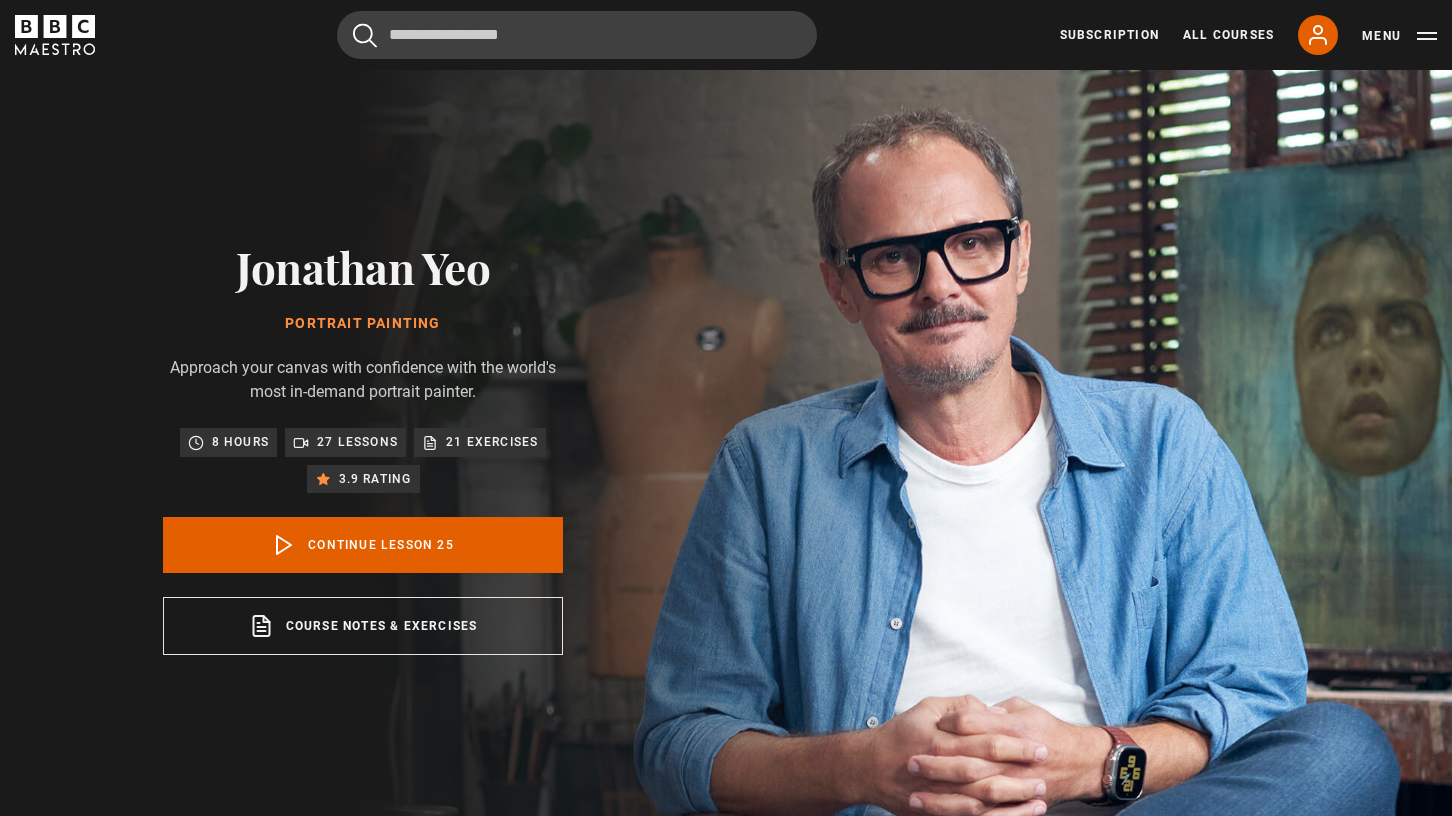scroll, scrollTop: 826, scrollLeft: 0, axis: vertical 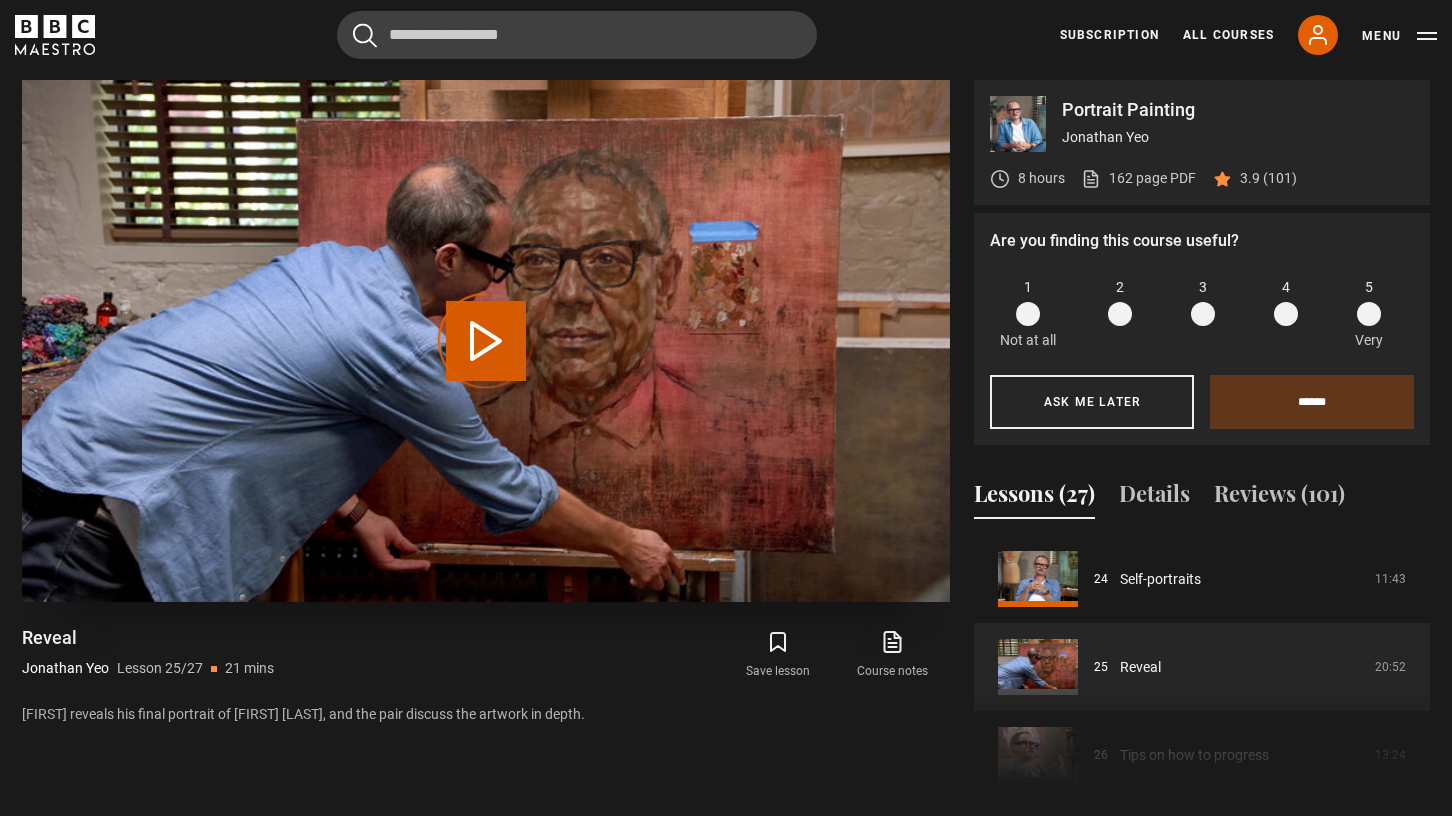 click on "Video Player is loading." at bounding box center [486, 341] 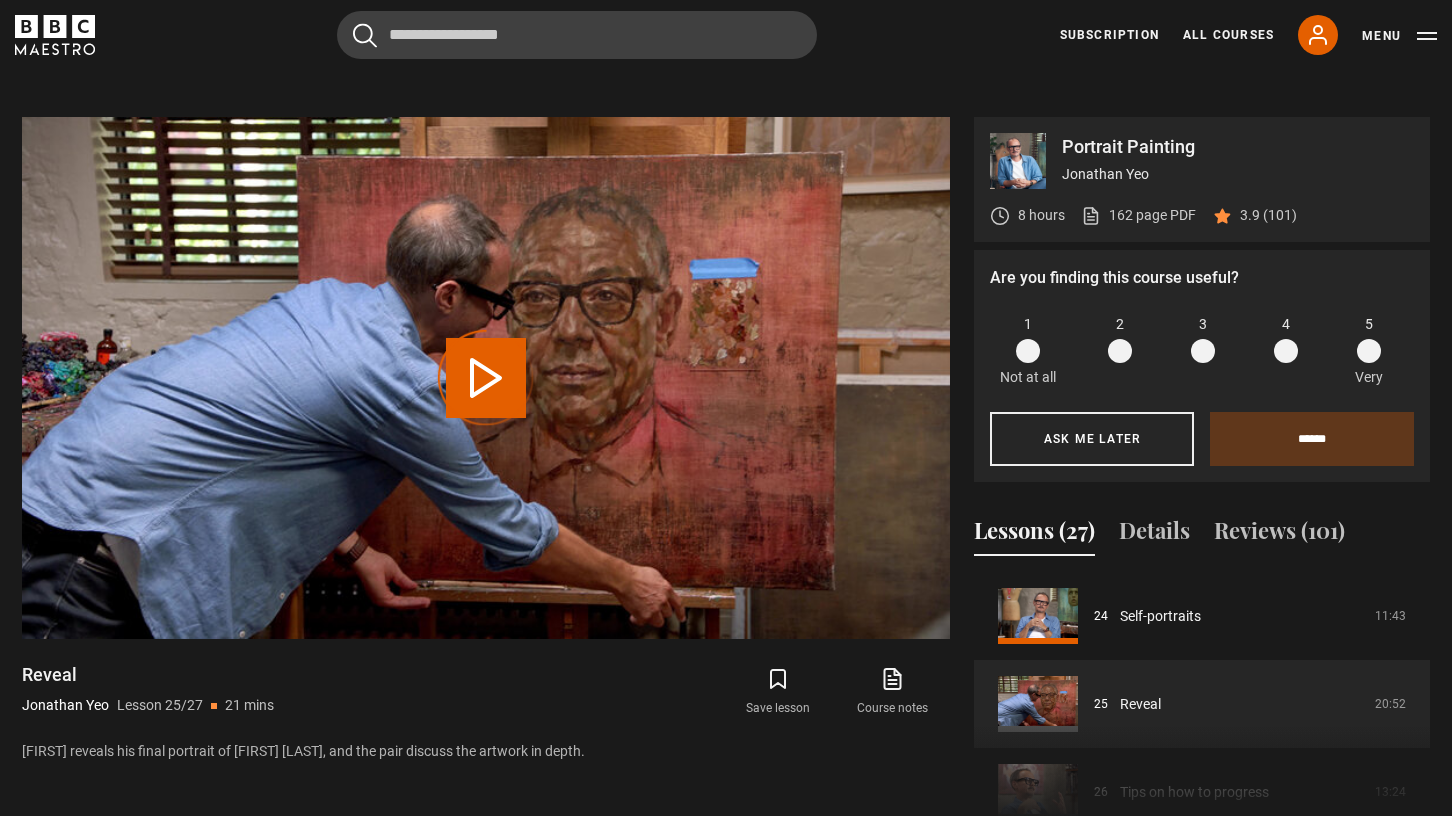 scroll, scrollTop: 767, scrollLeft: 0, axis: vertical 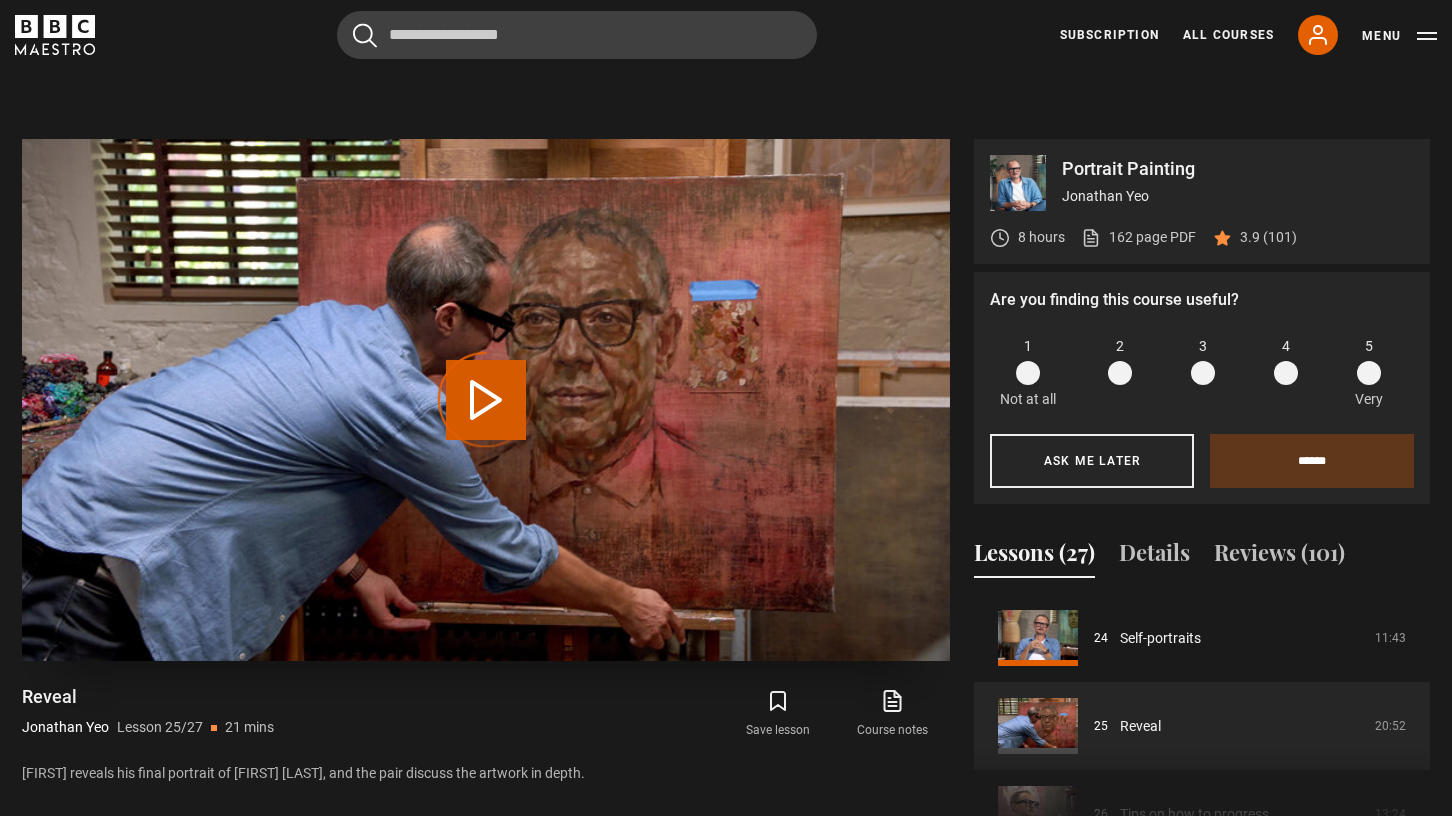 click on "Video Player is loading." at bounding box center [486, 400] 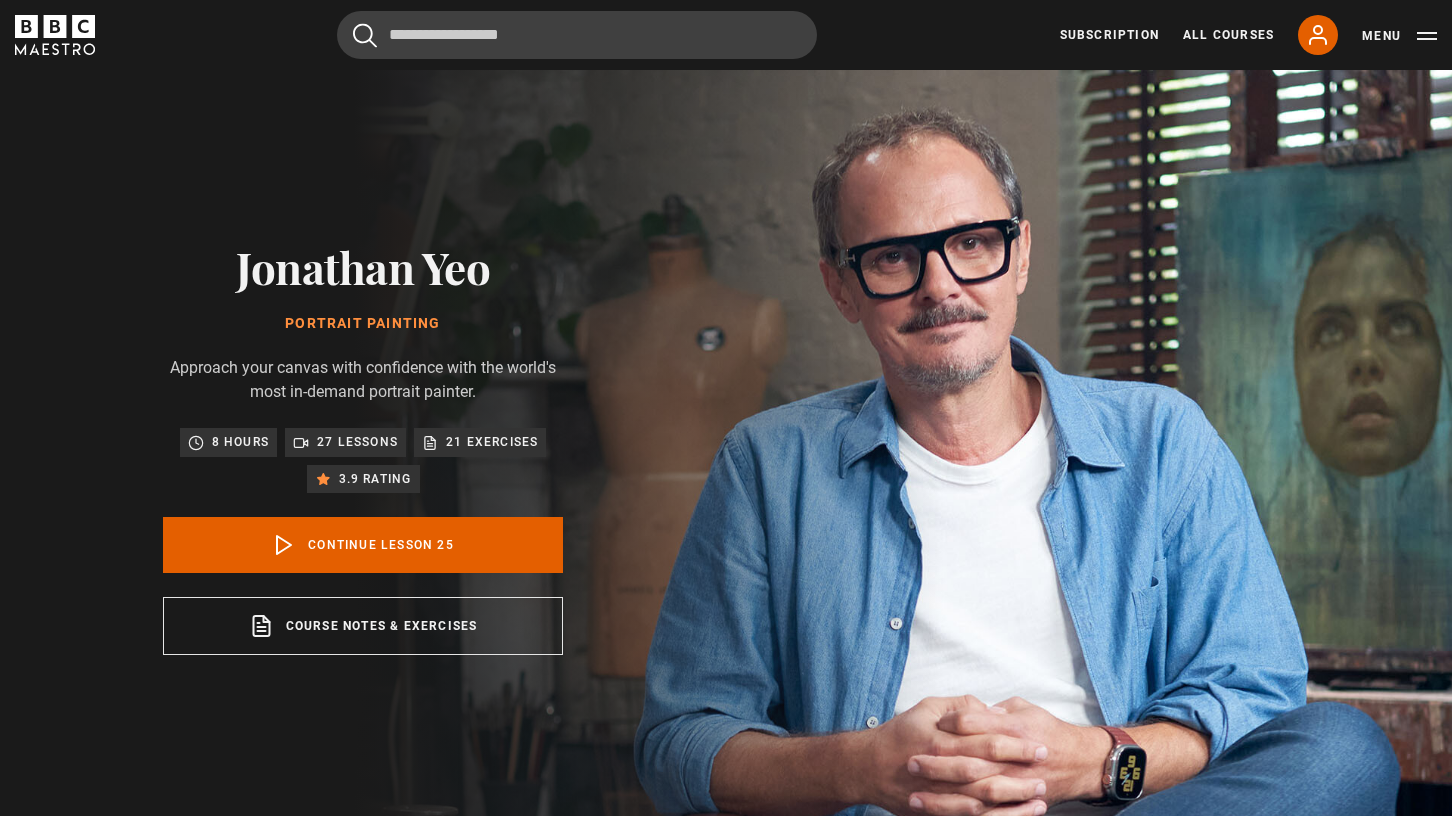 scroll, scrollTop: 0, scrollLeft: 0, axis: both 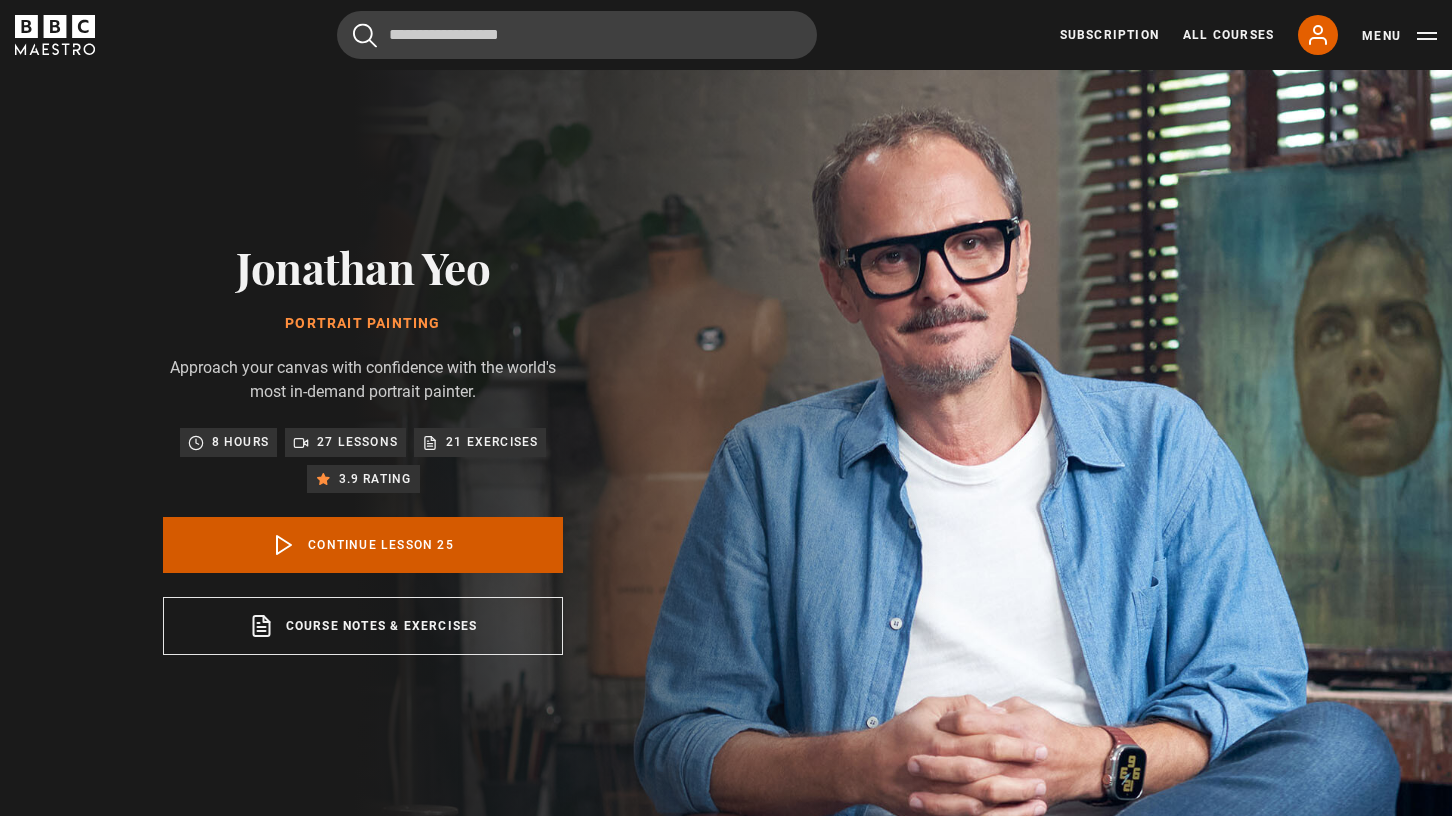 click on "Continue lesson 25" at bounding box center (363, 545) 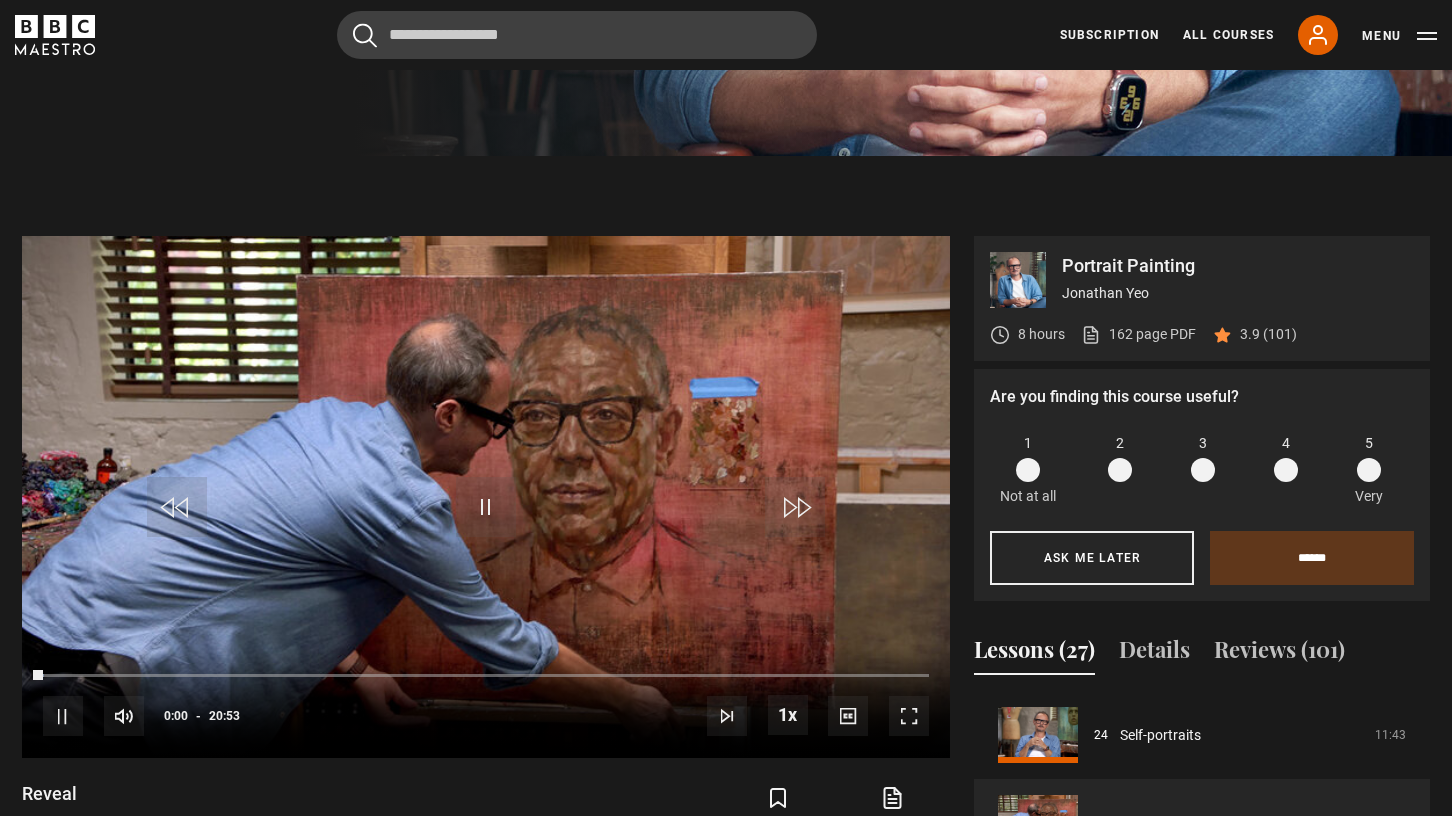 scroll, scrollTop: 826, scrollLeft: 0, axis: vertical 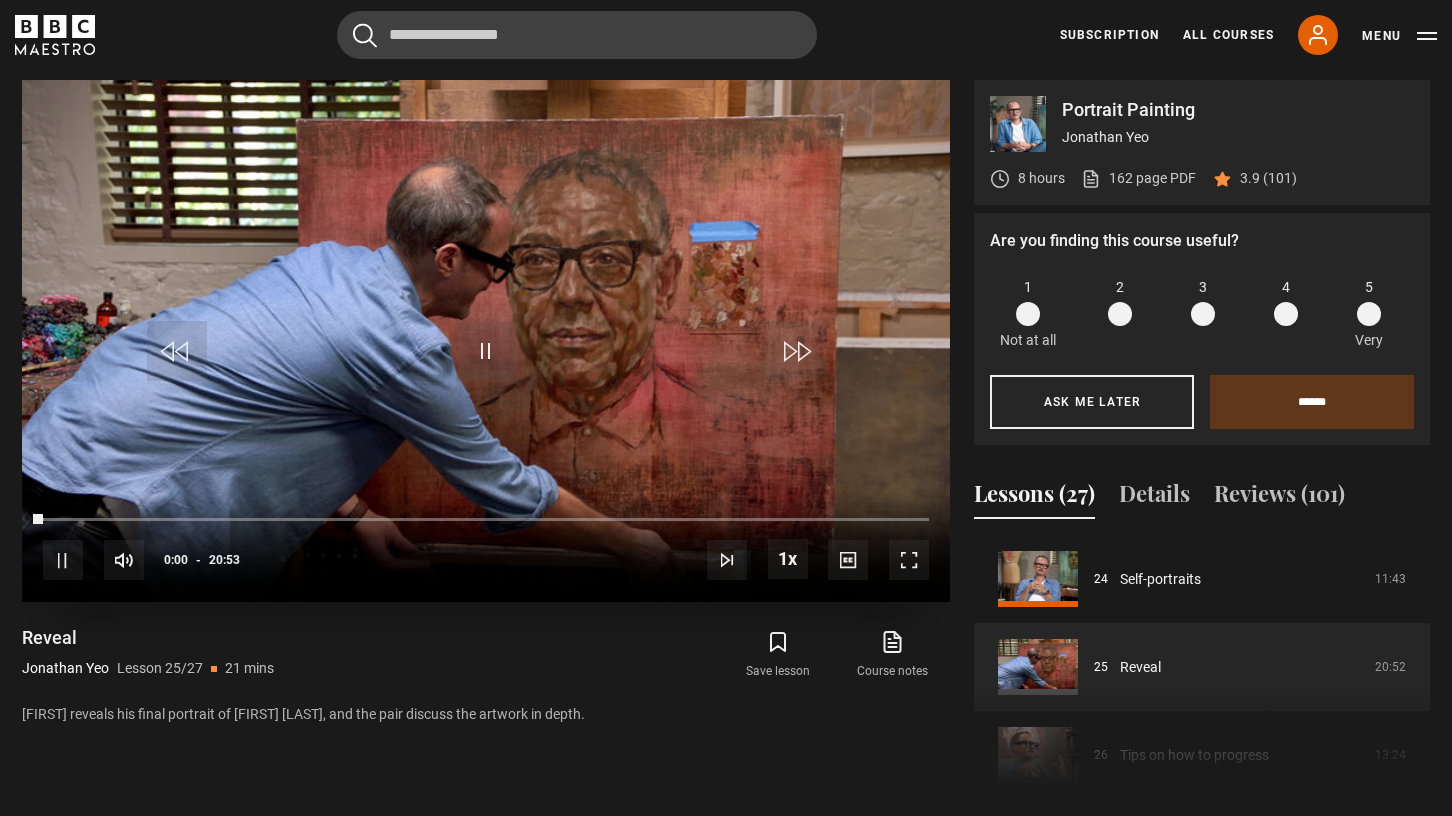 click at bounding box center (909, 560) 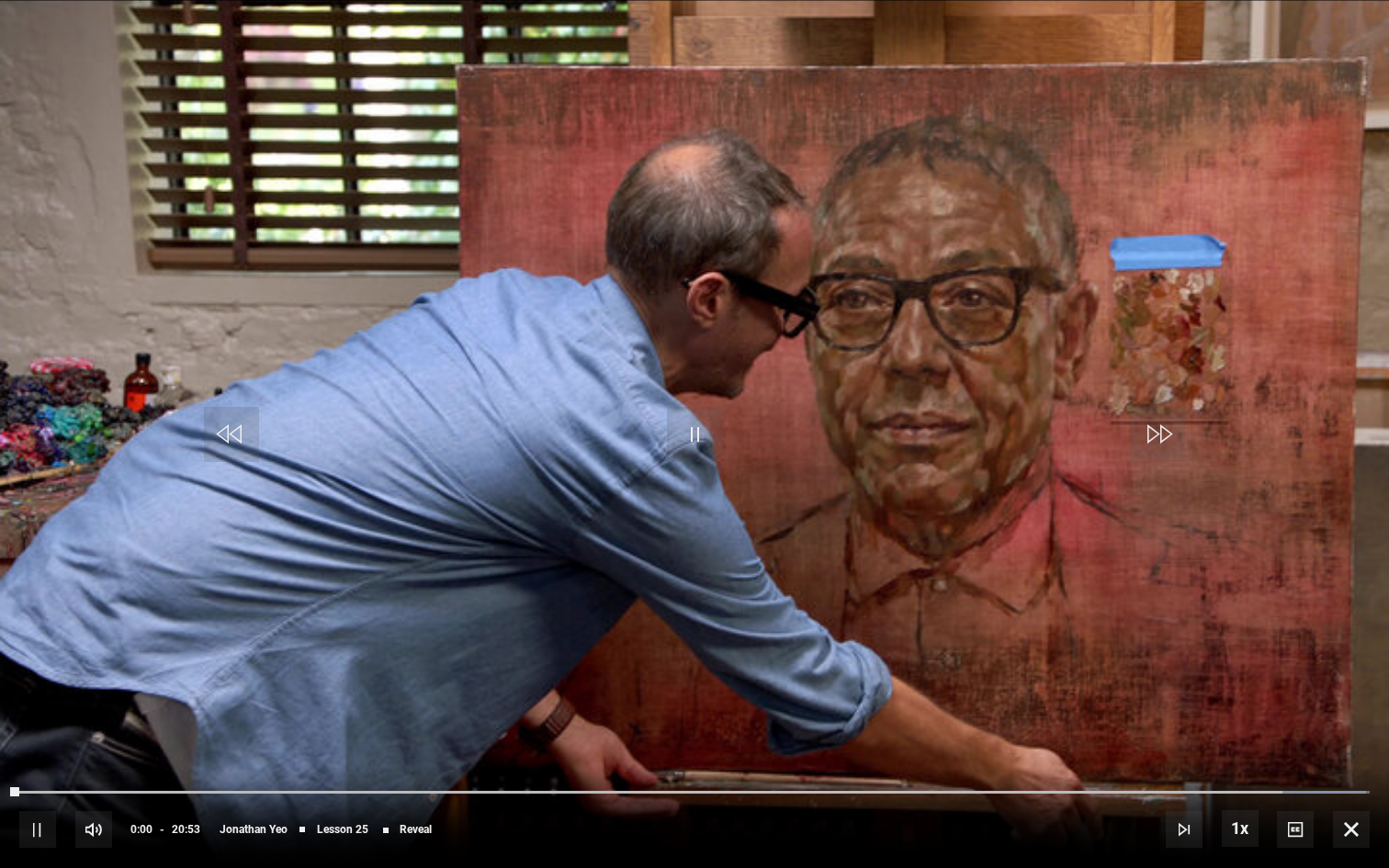 click at bounding box center [694, 434] 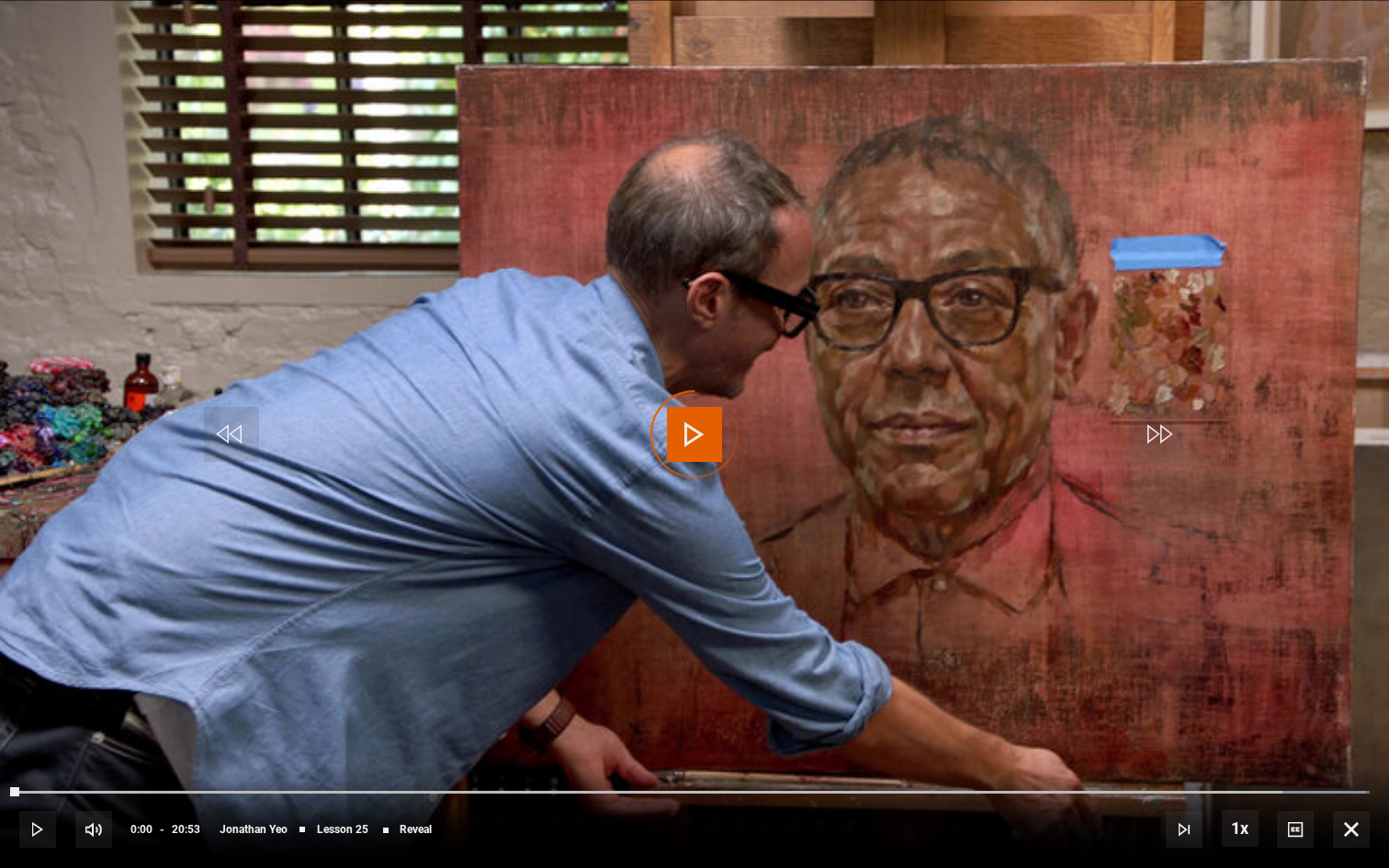 click on "10s Skip Back 10 seconds Play 10s Skip Forward 10 seconds Loaded :  99.74% 00:00 Play Mute Current Time  0:00 - Duration  20:53
Jonathan Yeo
Lesson 25
Reveal
1x Playback Rate 2x 1.5x 1x , selected 0.5x Captions captions off , selected English  Captions" at bounding box center [694, 817] 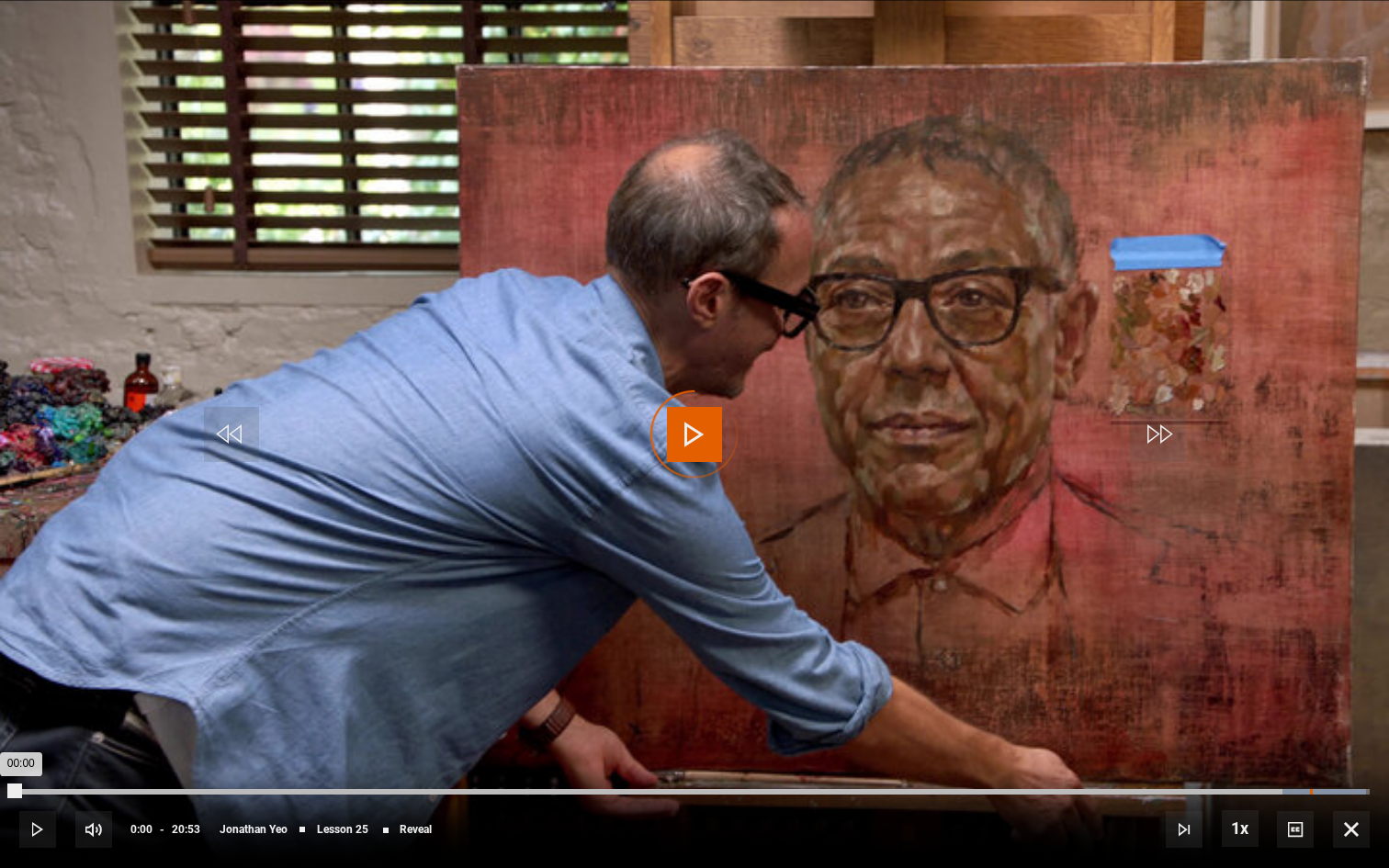 click on "19:57" at bounding box center (1311, 792) 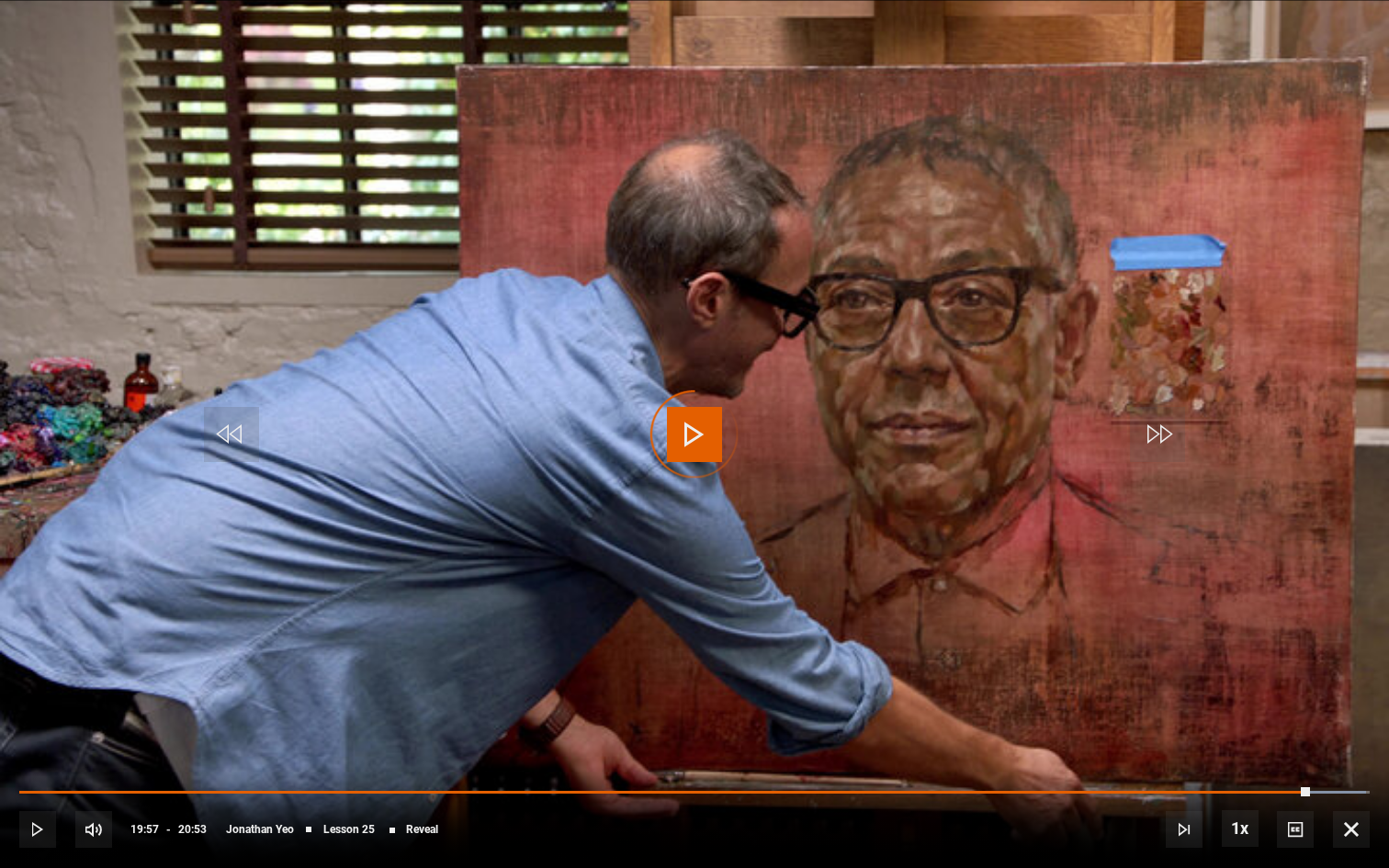 click on "10s Skip Back 10 seconds Play 10s Skip Forward 10 seconds Loaded :  99.74% 20:14 19:57 Play Mute Current Time  19:57 - Duration  20:53
Jonathan Yeo
Lesson 25
Reveal
1x Playback Rate 2x 1.5x 1x , selected 0.5x Captions captions off , selected English  Captions" at bounding box center (694, 817) 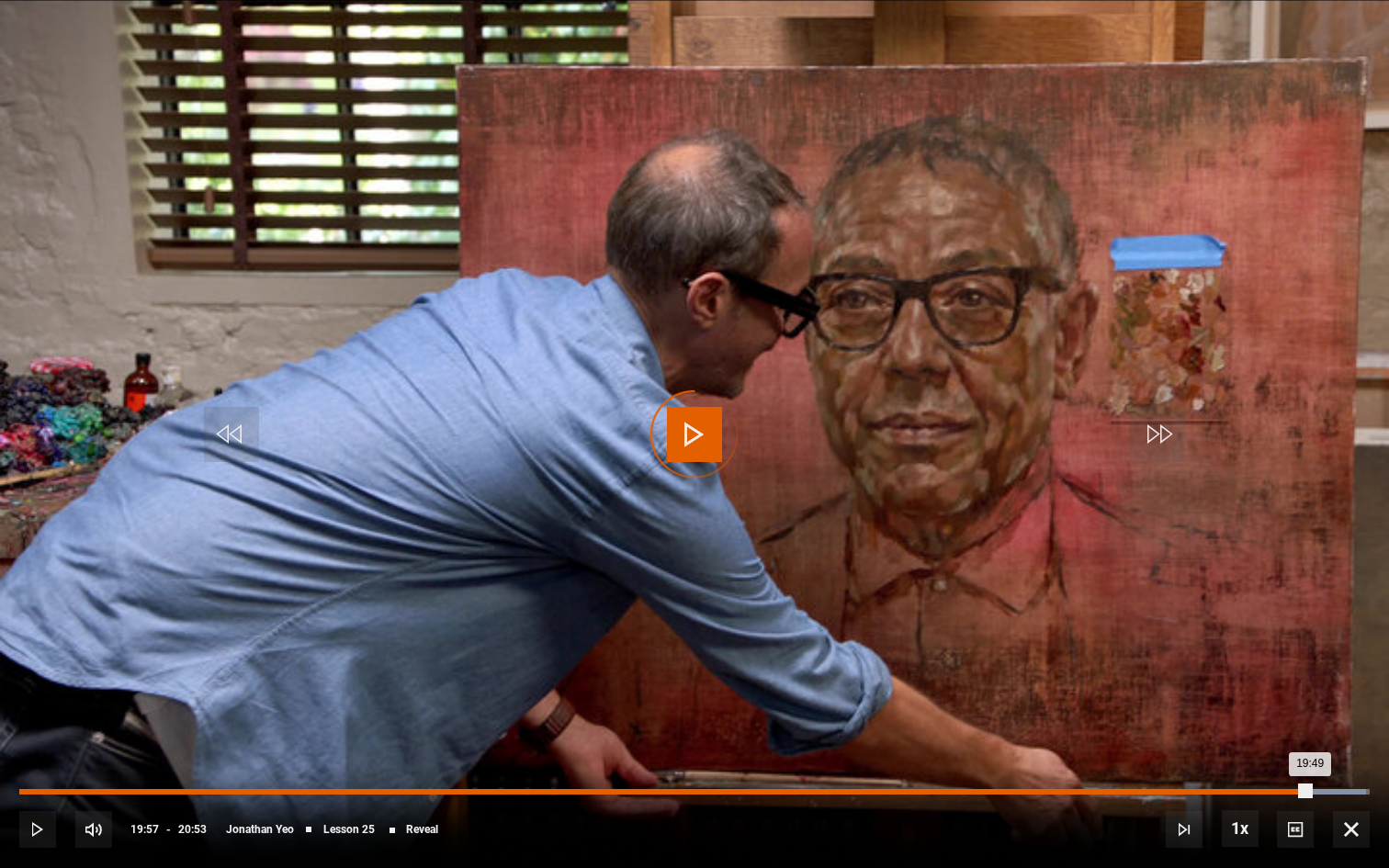 drag, startPoint x: 1301, startPoint y: 790, endPoint x: 1245, endPoint y: 792, distance: 56.0357 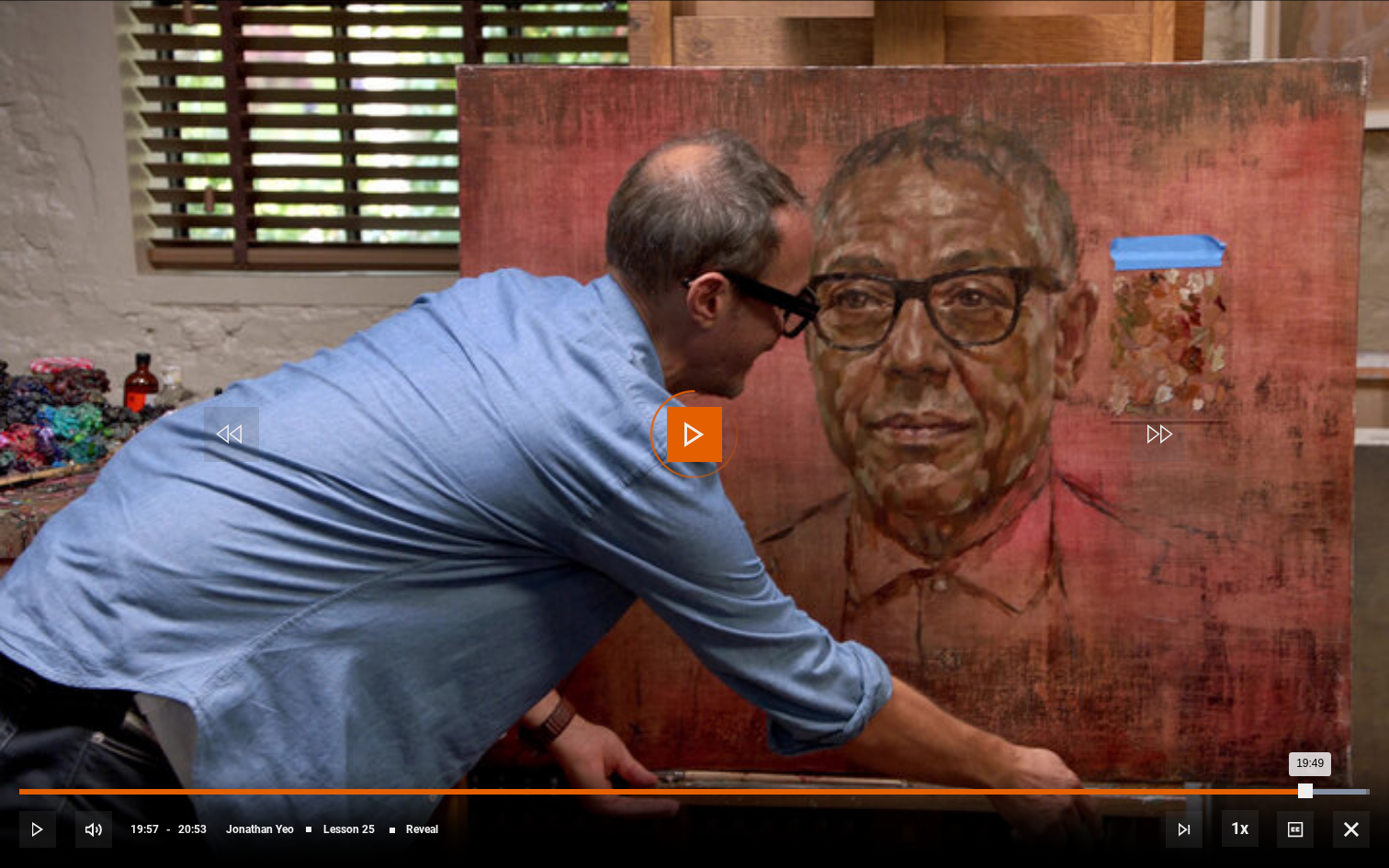 click on "Loaded :  99.74% 19:03 19:49" at bounding box center (694, 792) 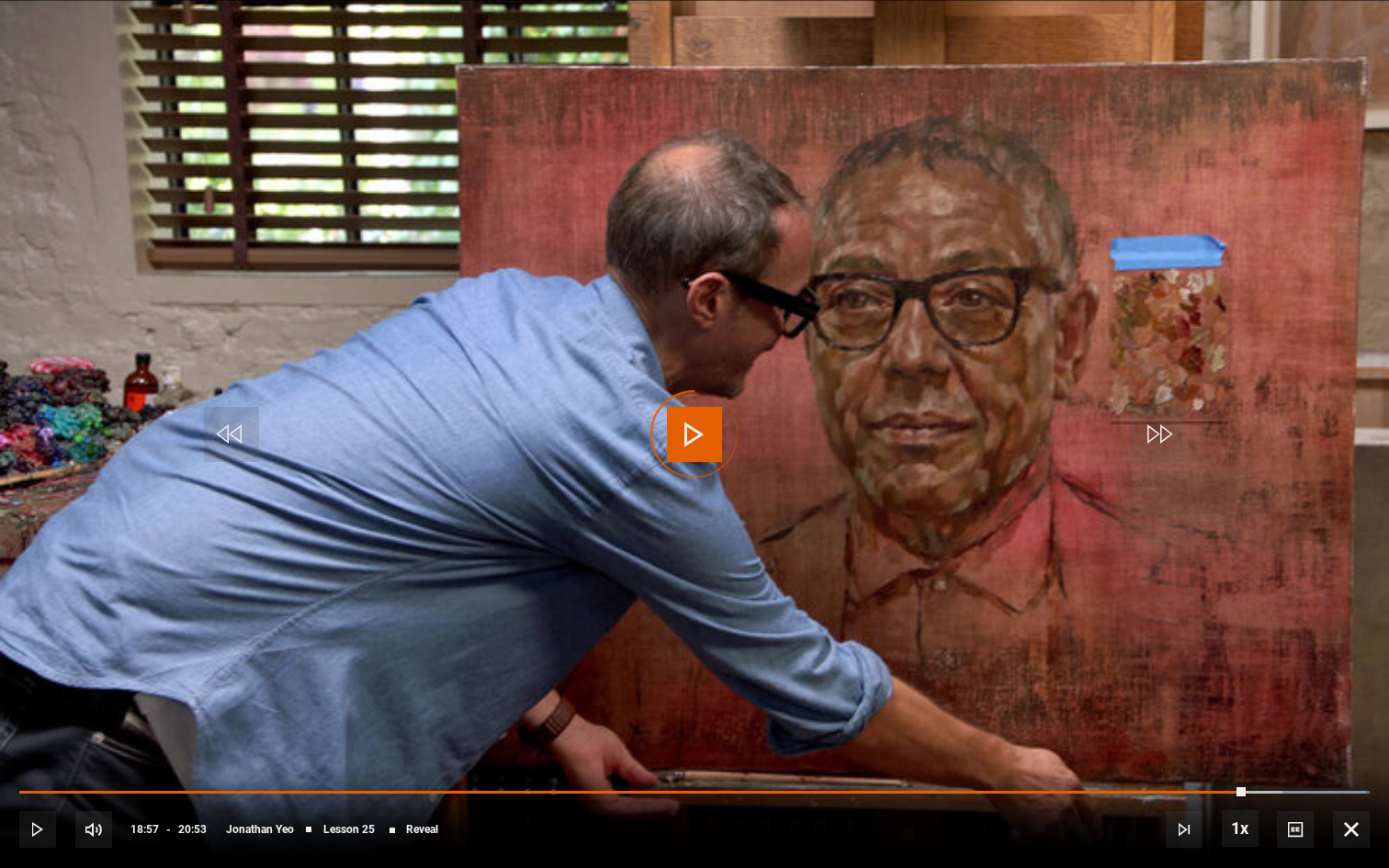 click on "10s Skip Back 10 seconds Play 10s Skip Forward 10 seconds Loaded :  99.74% 18:56 18:57 Play Mute Current Time  18:57 - Duration  20:53
Jonathan Yeo
Lesson 25
Reveal
1x Playback Rate 2x 1.5x 1x , selected 0.5x Captions captions off , selected English  Captions" at bounding box center (694, 817) 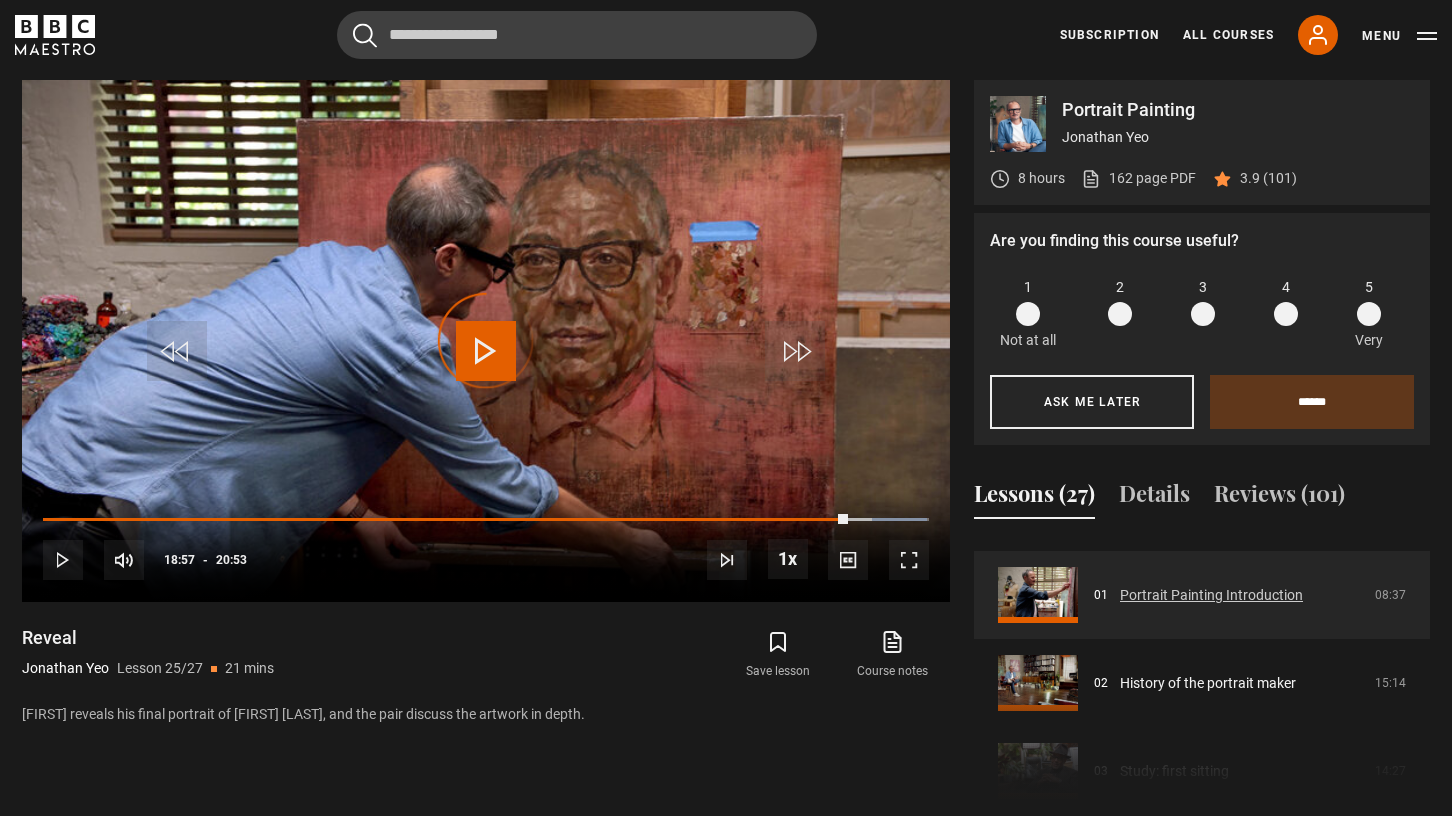 scroll, scrollTop: 74, scrollLeft: 0, axis: vertical 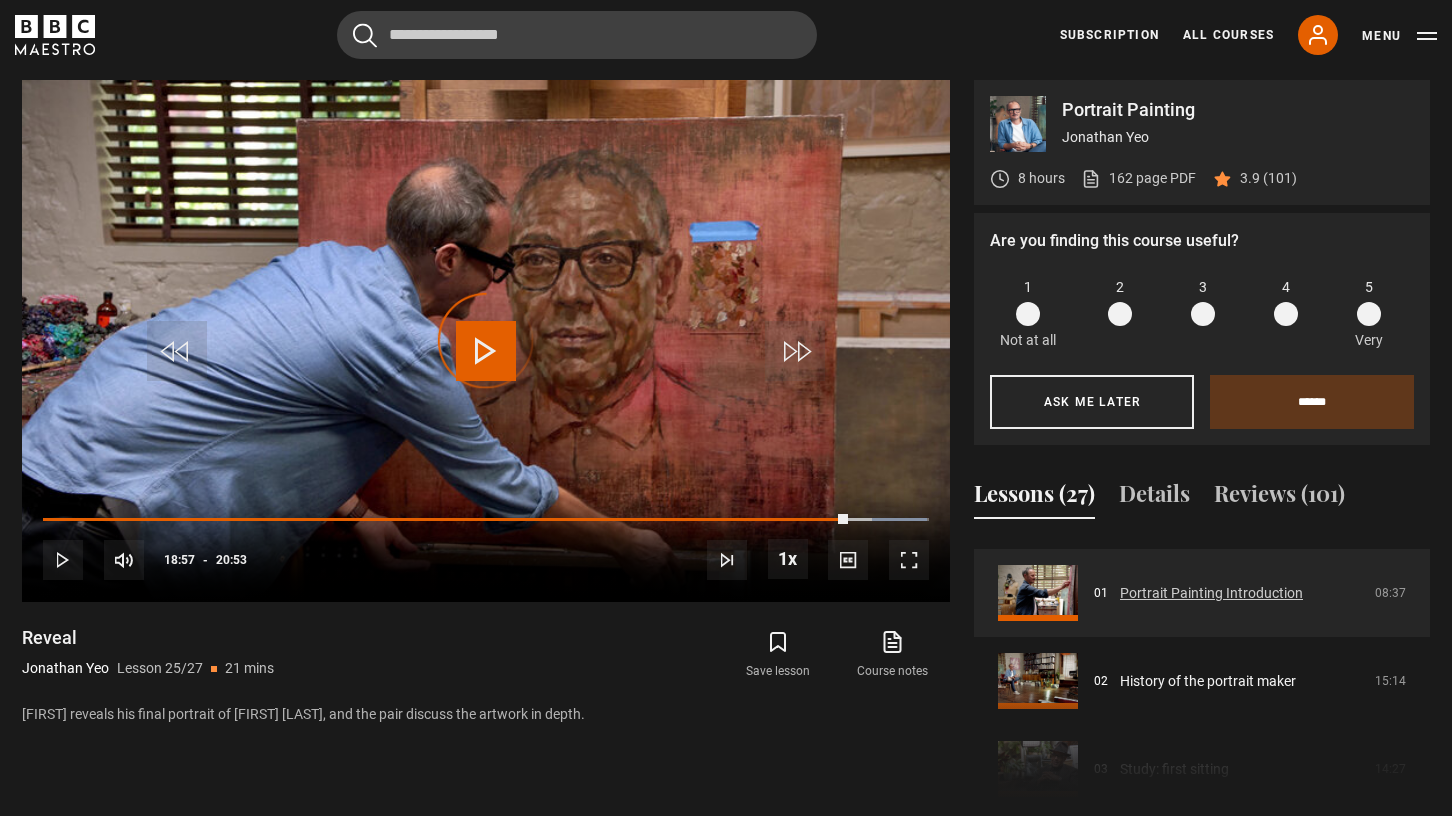 click on "Portrait Painting Introduction" at bounding box center (1211, 593) 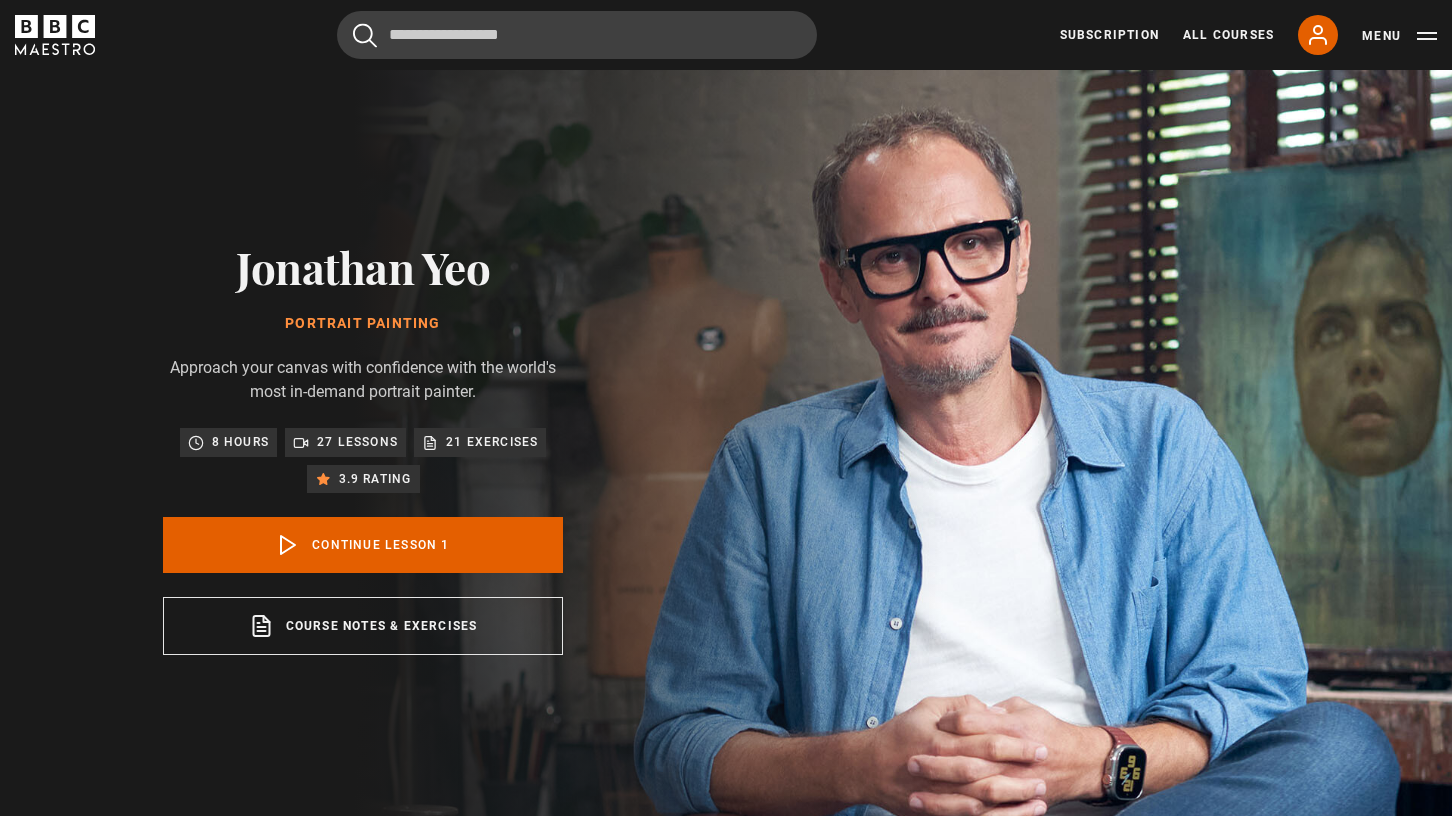 scroll, scrollTop: 826, scrollLeft: 0, axis: vertical 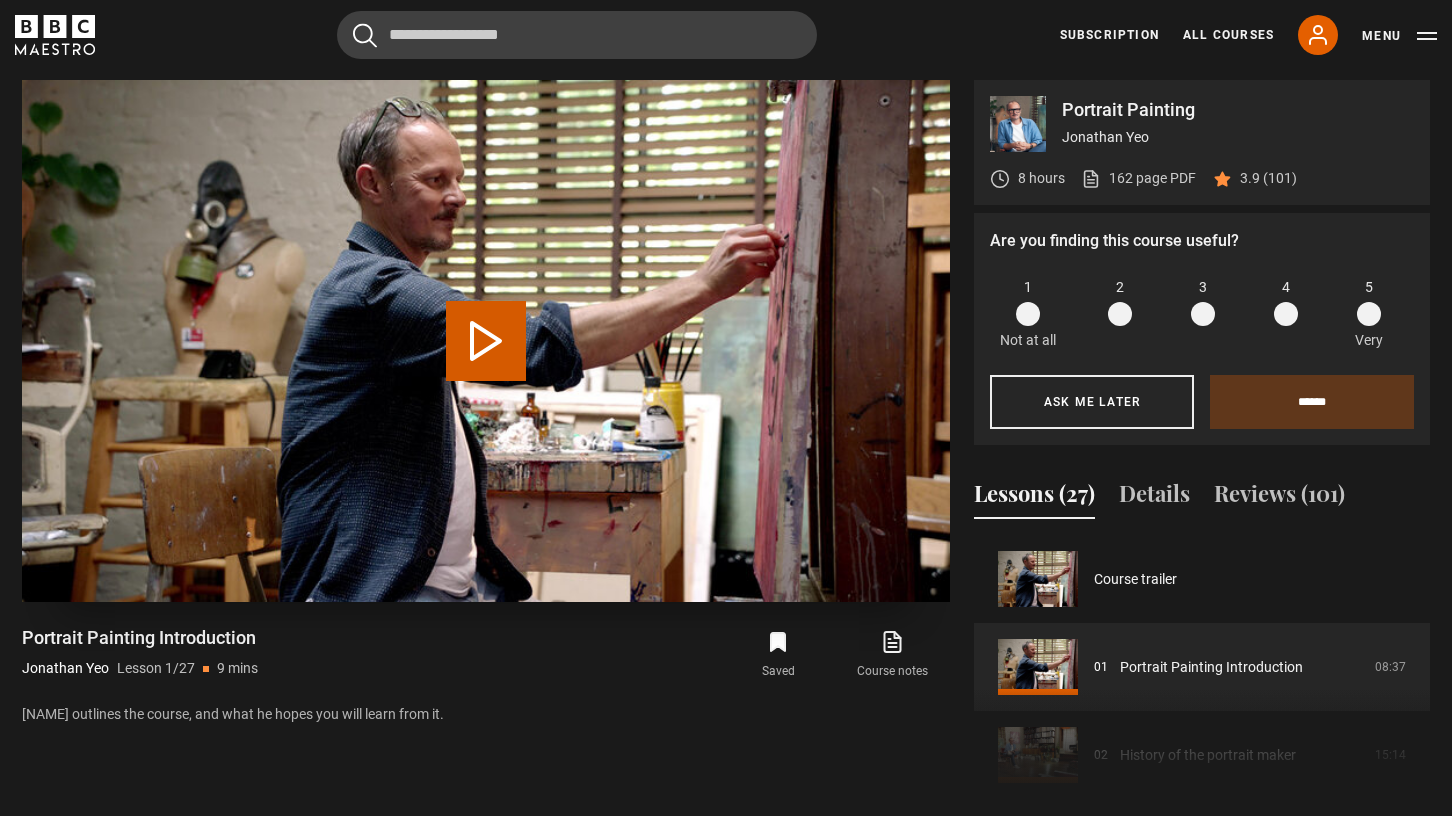 click on "Play Lesson Portrait Painting Introduction" at bounding box center (486, 341) 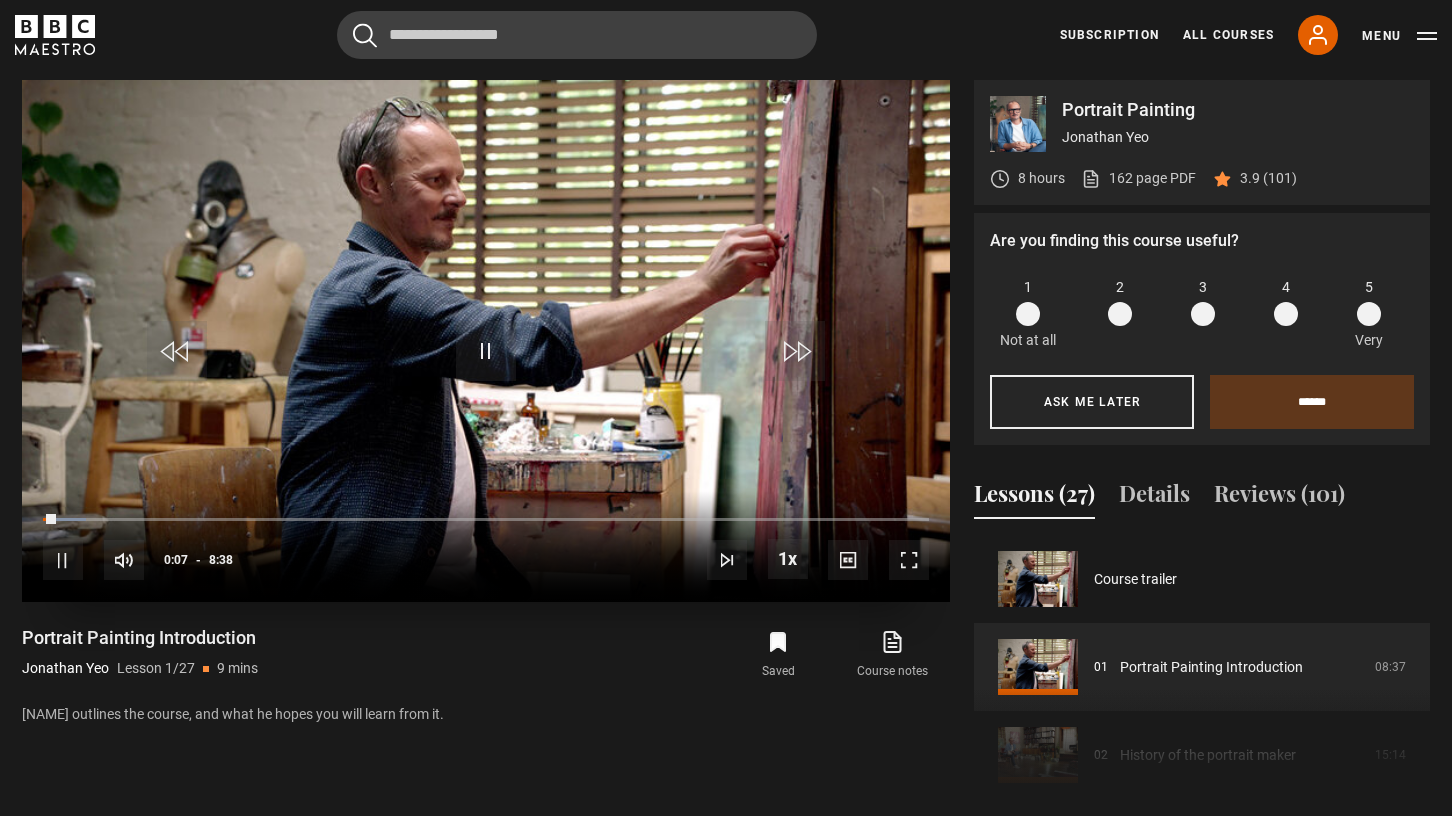 click at bounding box center (909, 560) 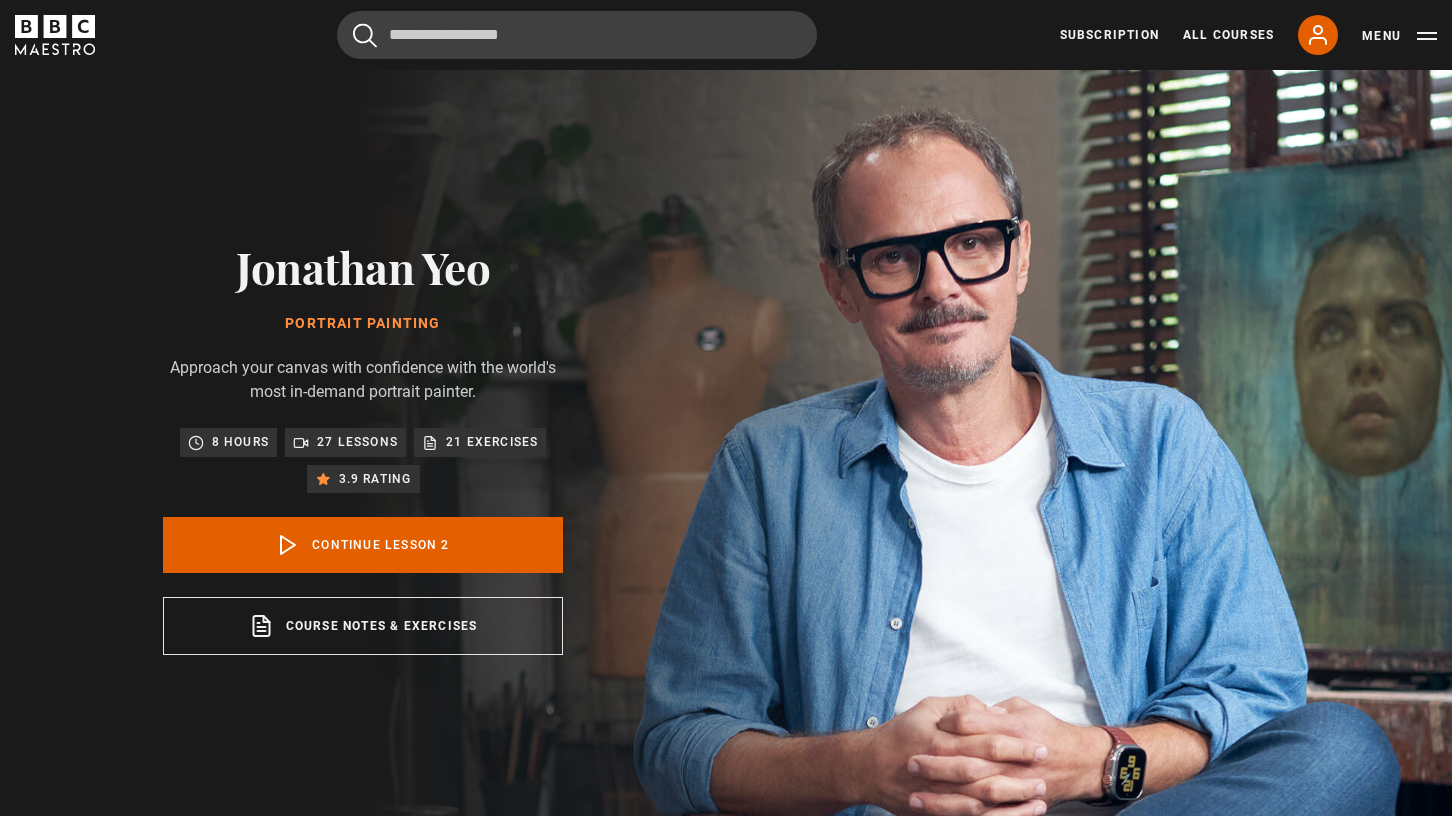 scroll, scrollTop: 826, scrollLeft: 0, axis: vertical 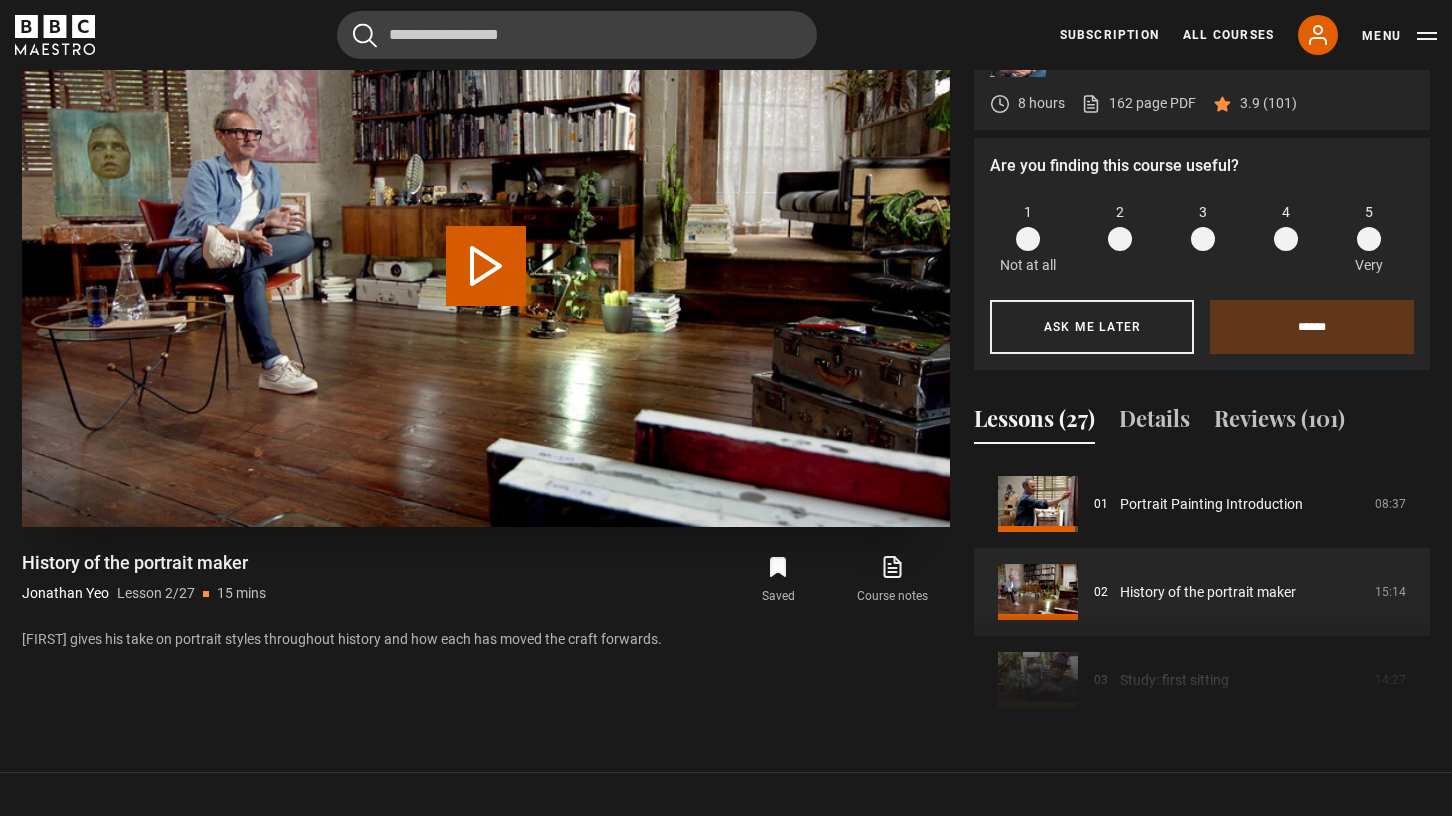 click on "Play Lesson History of the portrait maker" at bounding box center [486, 266] 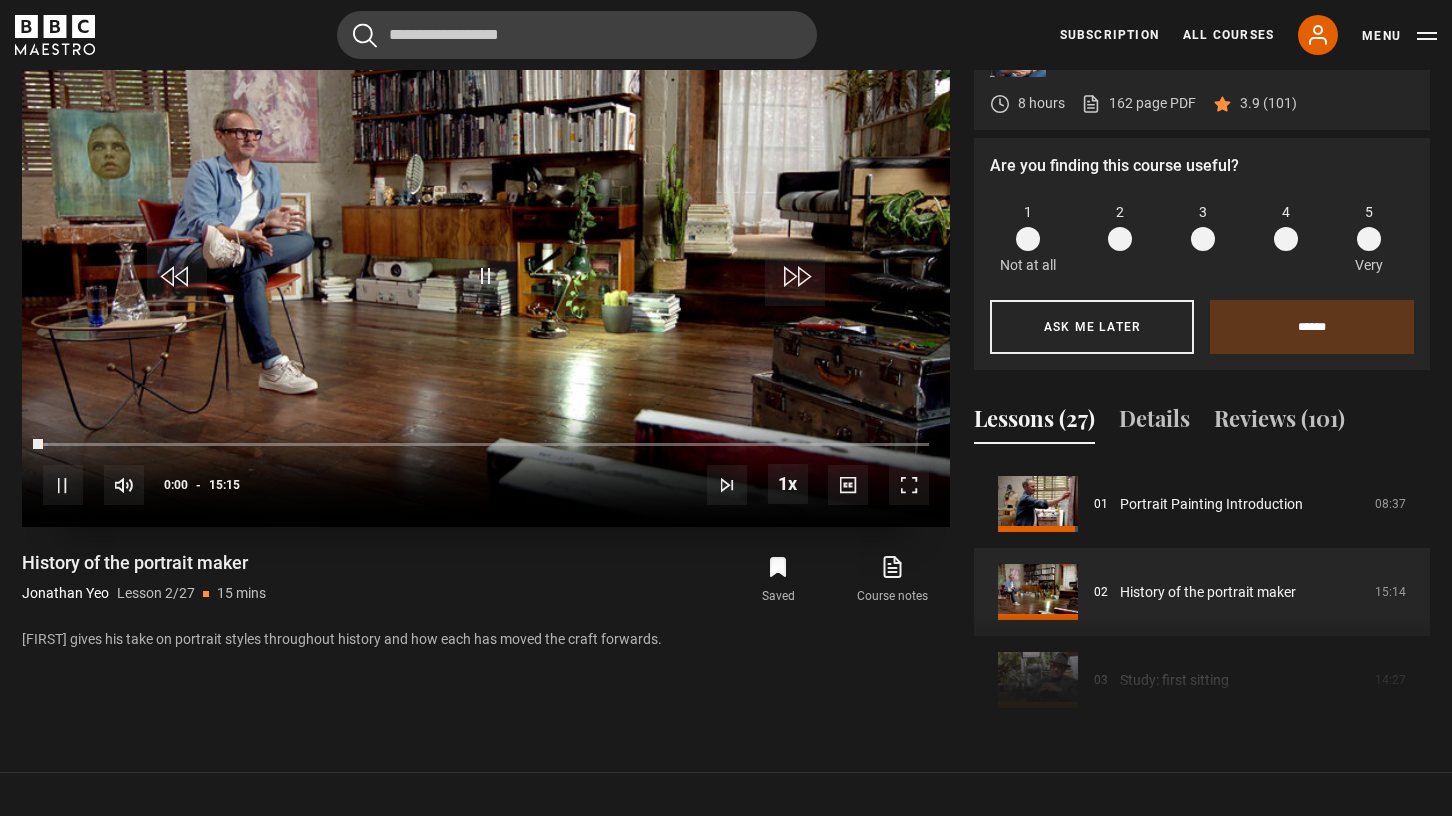 click at bounding box center (909, 485) 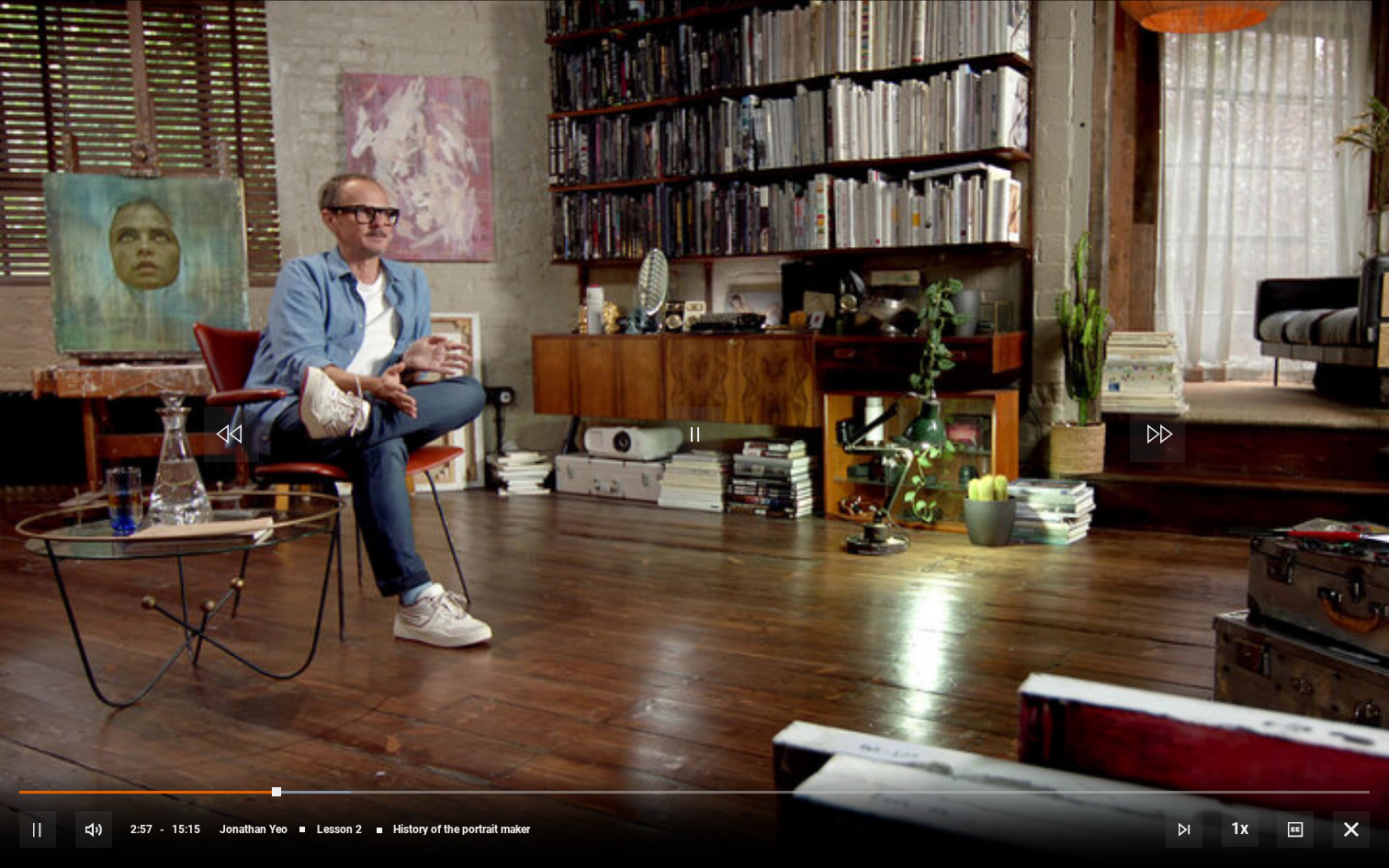 click on "10s Skip Back 10 seconds Pause 10s Skip Forward 10 seconds Loaded :  24.56% 05:56 02:57 Pause Mute Current Time  2:57 - Duration  15:15
[FIRST] [LAST]
Lesson 2
History of the portrait maker
1x Playback Rate 2x 1.5x 1x , selected 0.5x Captions captions off , selected English  Captions" at bounding box center [694, 817] 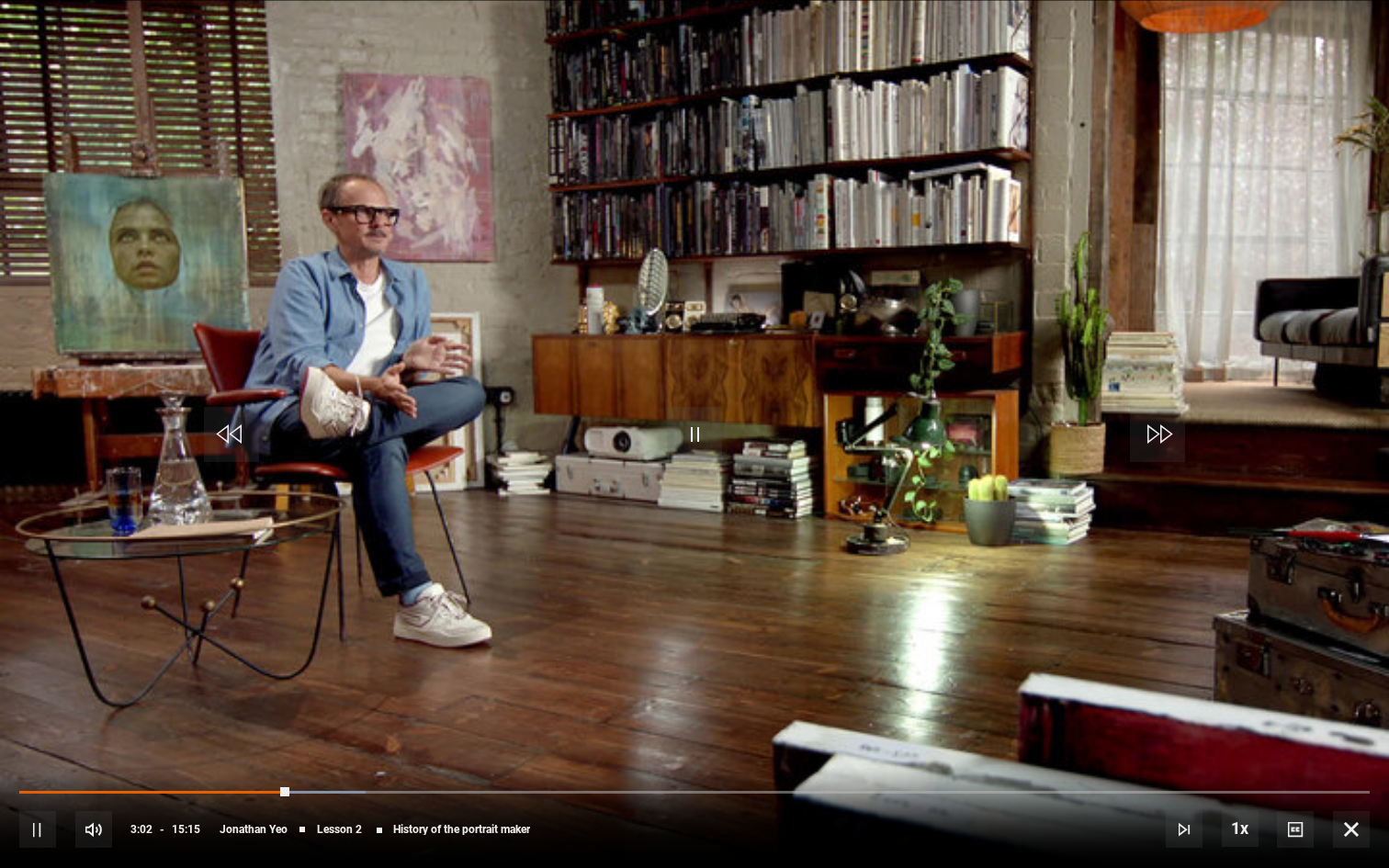 click at bounding box center [1184, 829] 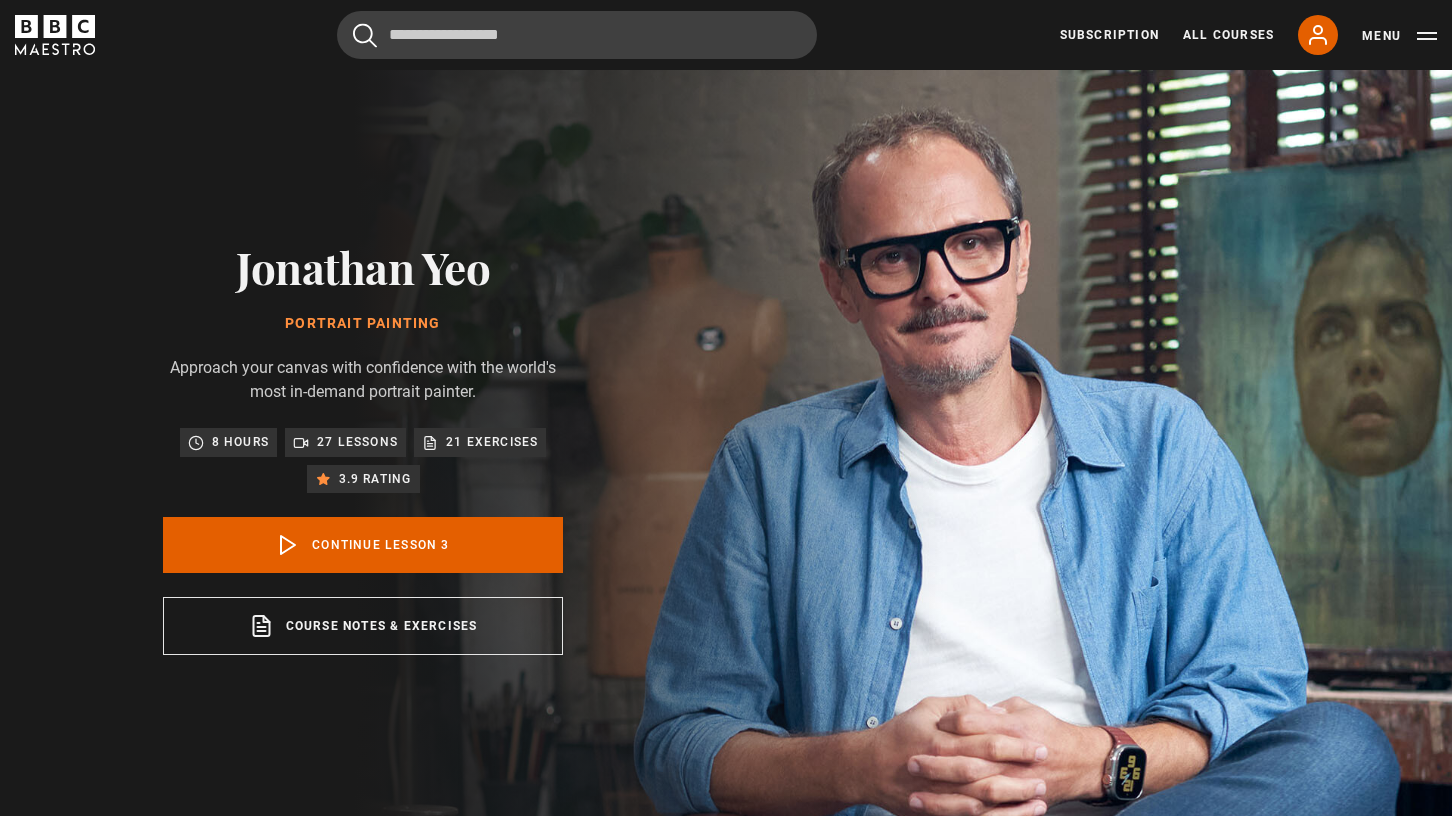 scroll, scrollTop: 826, scrollLeft: 0, axis: vertical 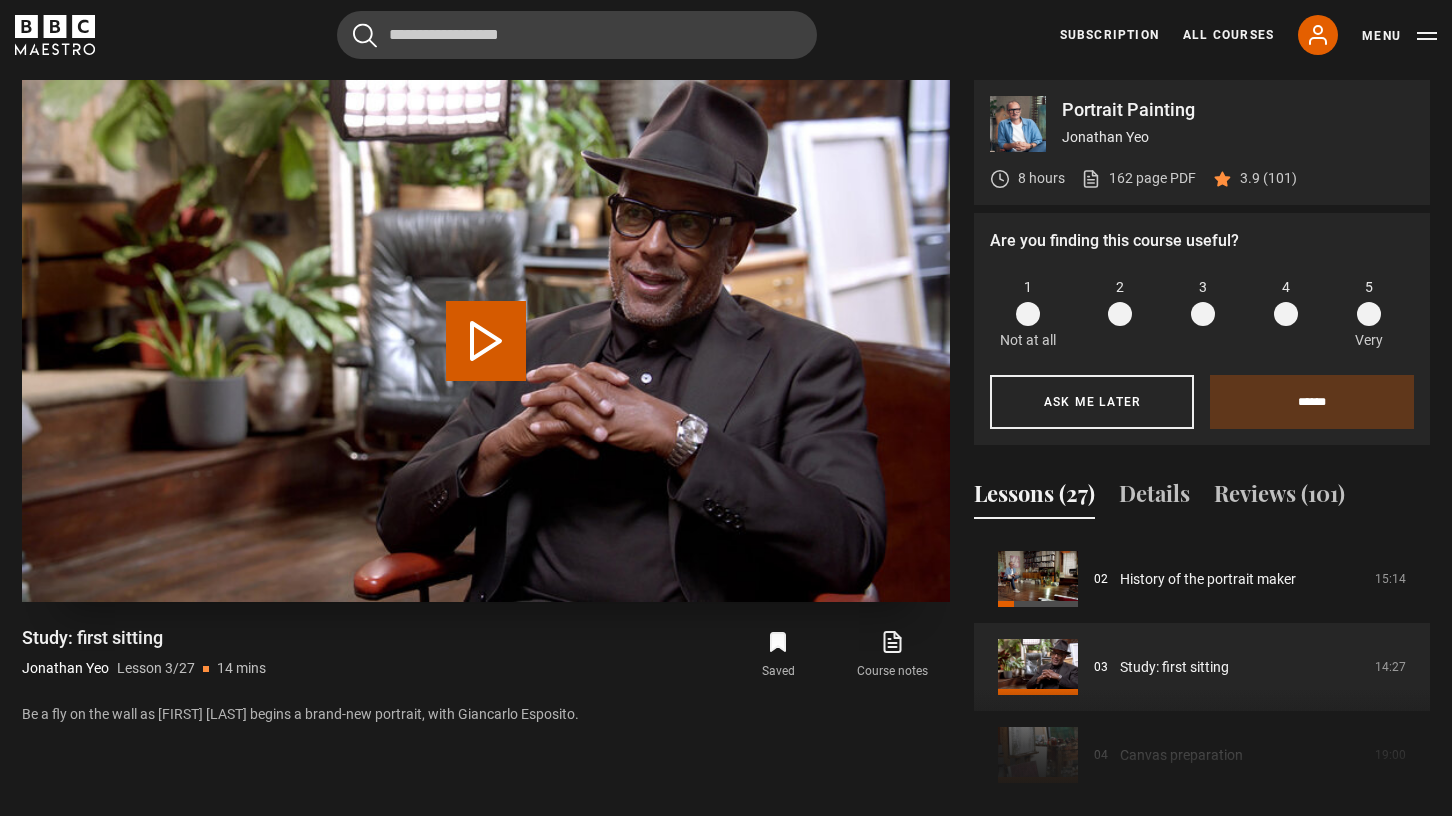 click on "Play Lesson Study: first sitting" at bounding box center (486, 341) 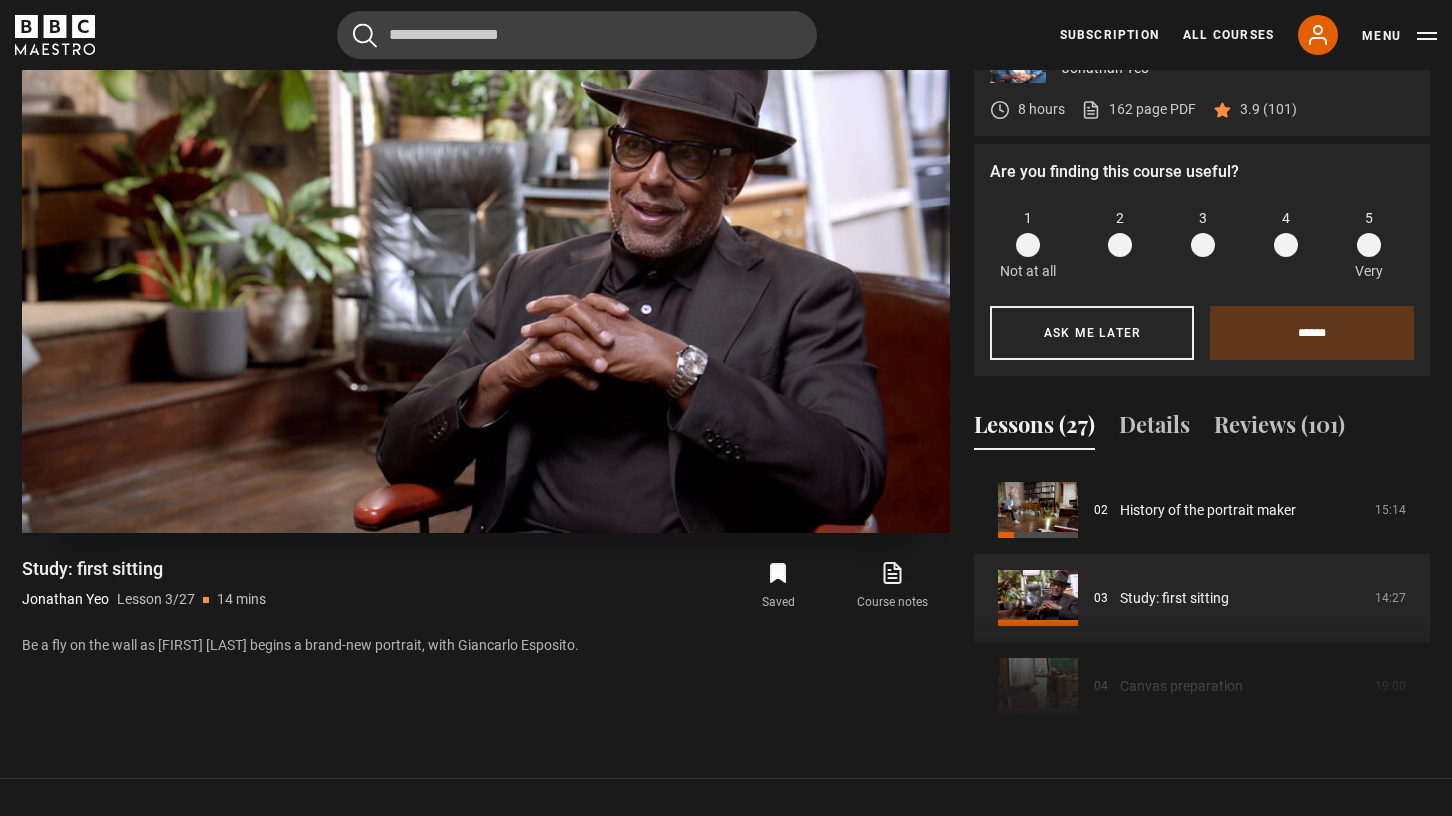 scroll, scrollTop: 902, scrollLeft: 0, axis: vertical 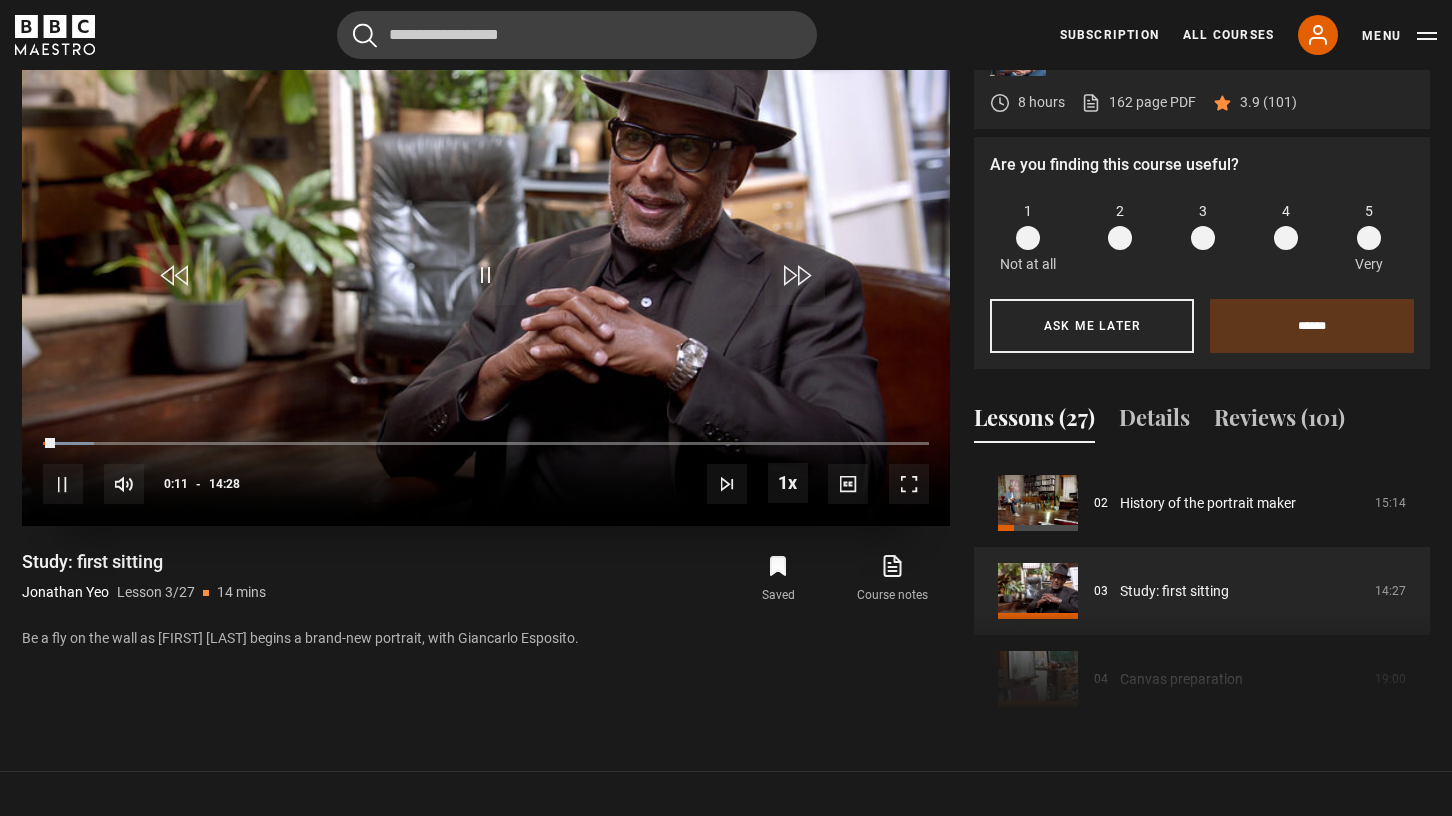 click at bounding box center [909, 484] 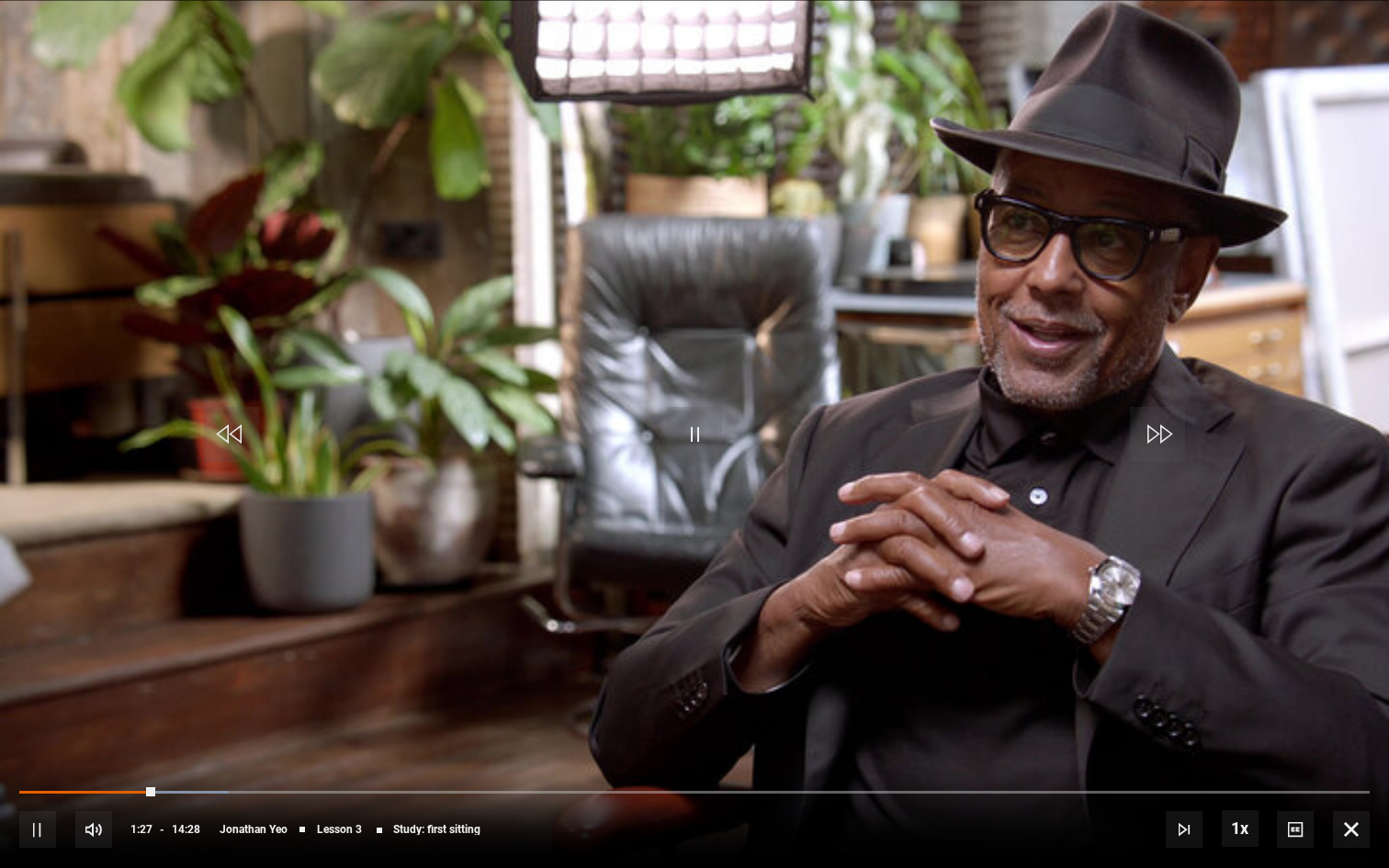 click at bounding box center [1351, 829] 